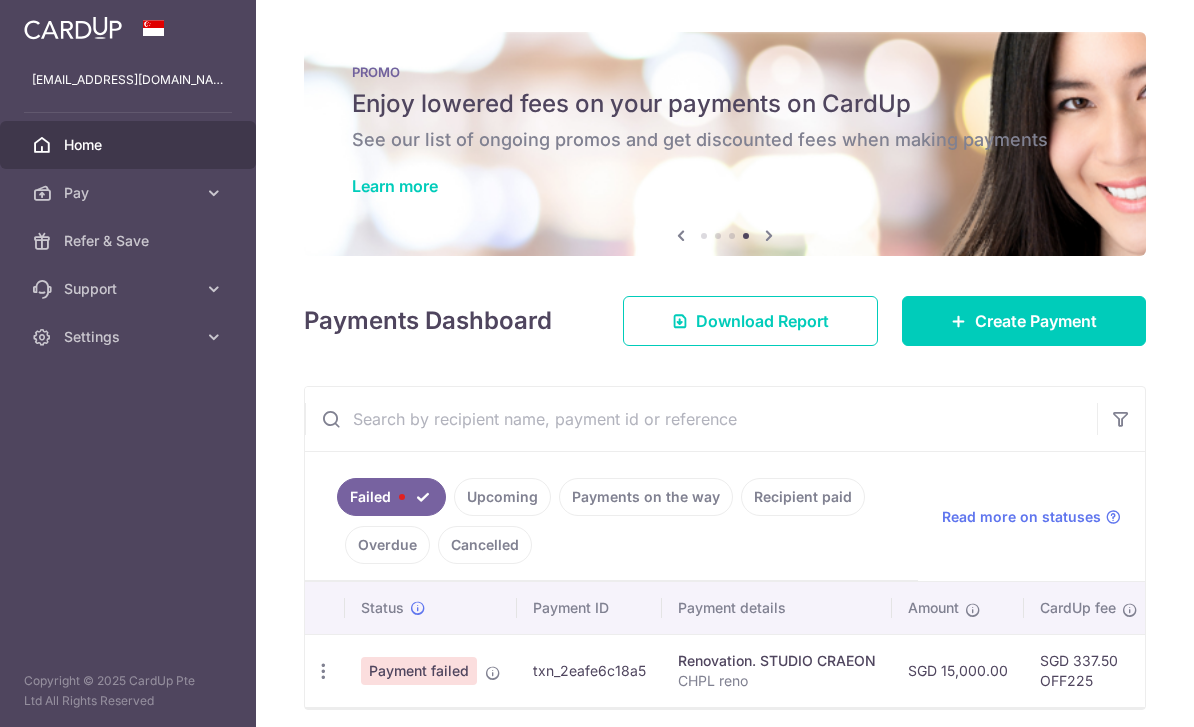 scroll, scrollTop: 0, scrollLeft: 0, axis: both 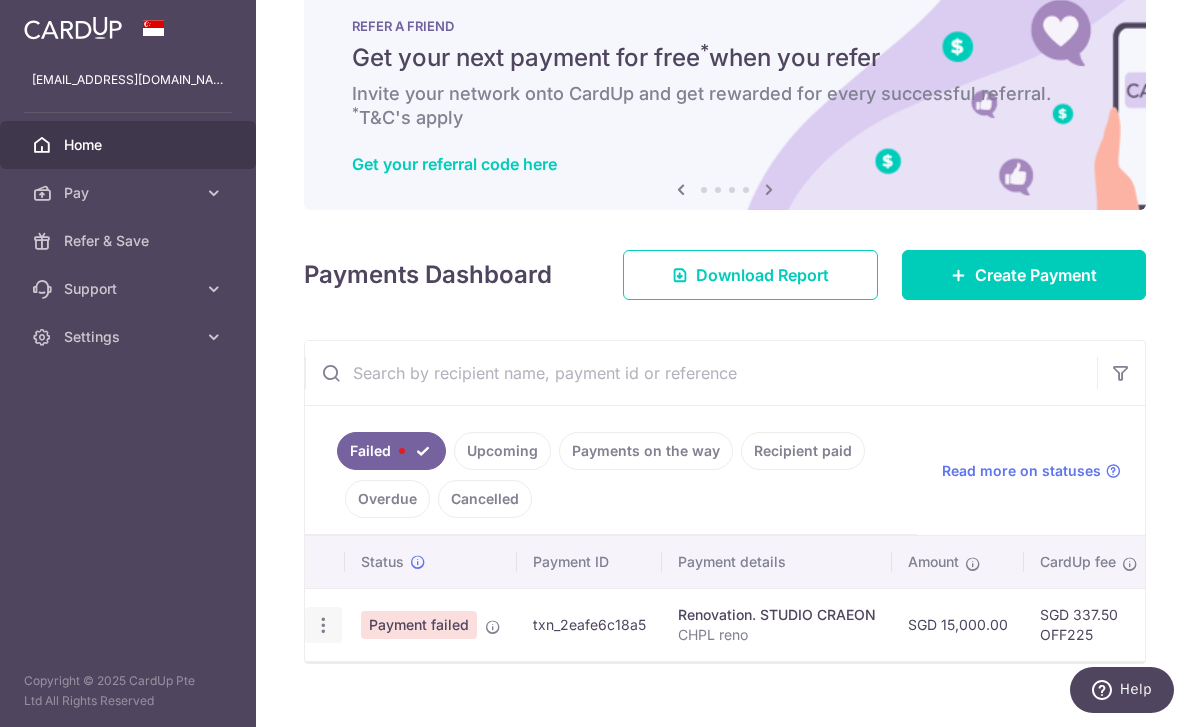 click at bounding box center (323, 625) 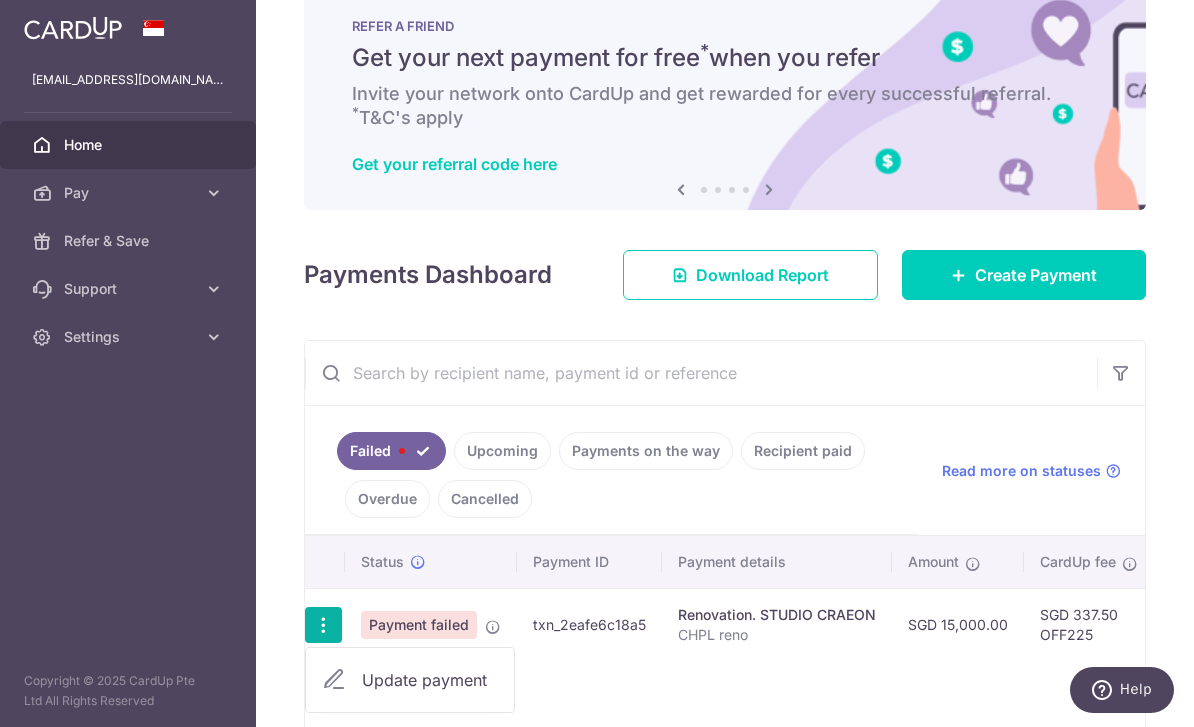 click on "Update payment" at bounding box center (430, 680) 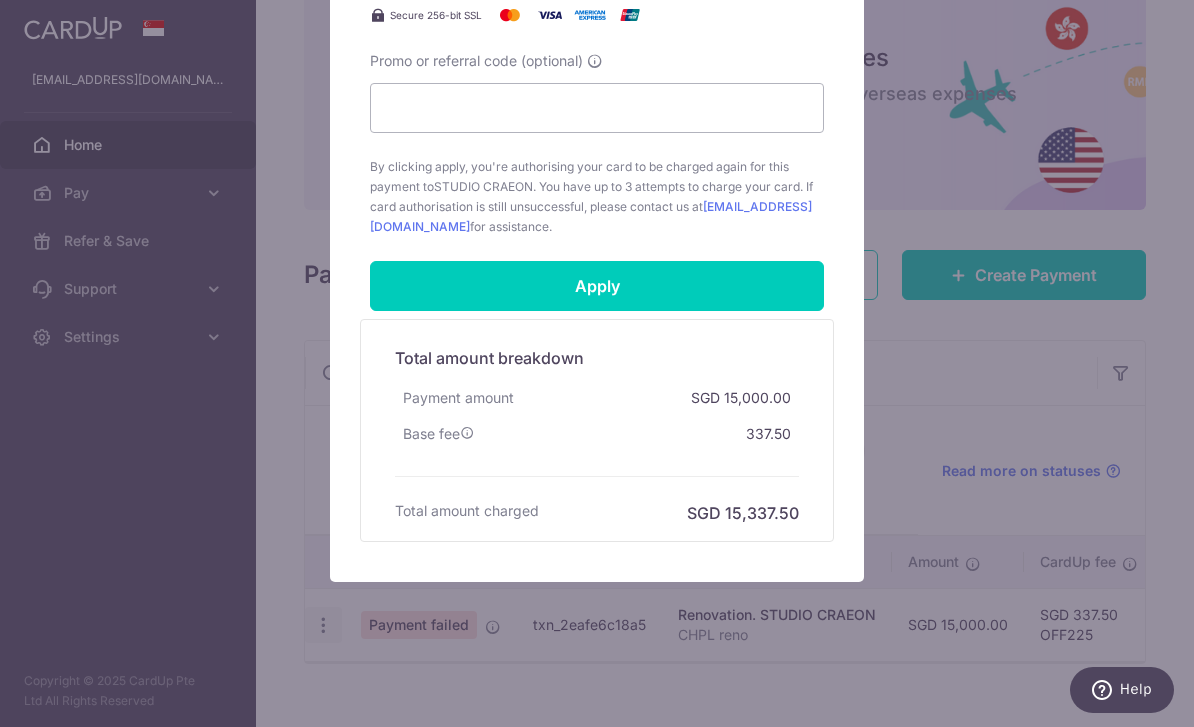 scroll, scrollTop: 1046, scrollLeft: 0, axis: vertical 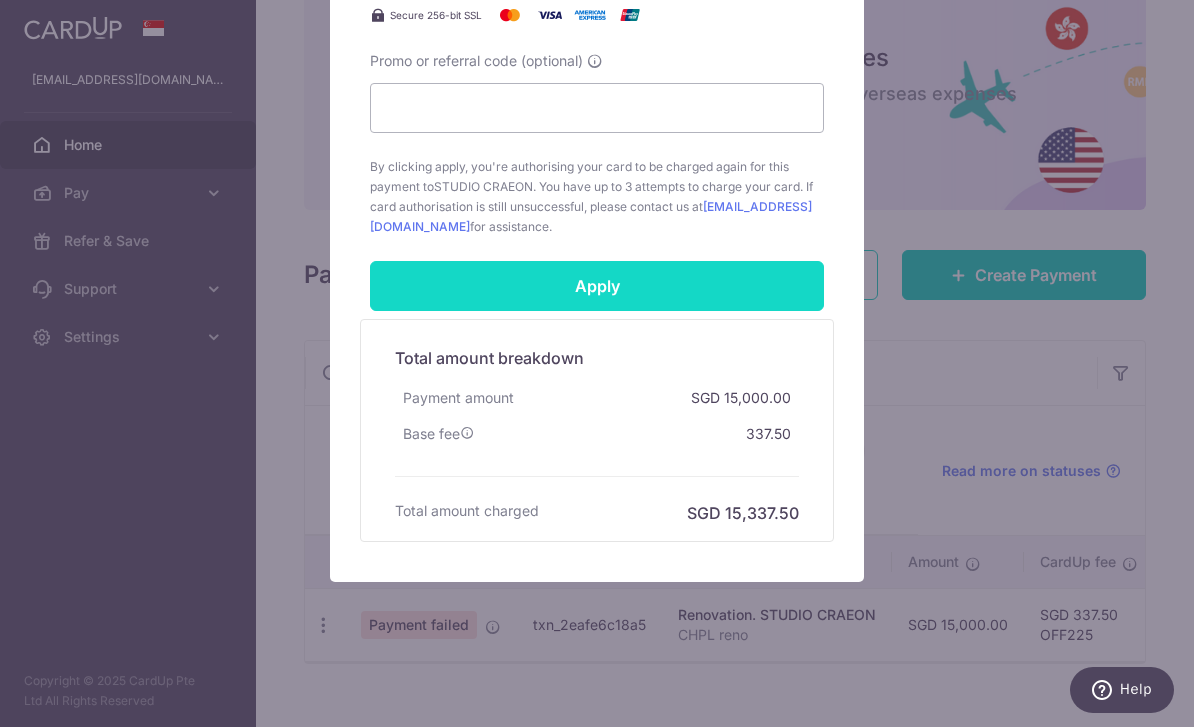 click on "Apply" at bounding box center [597, 286] 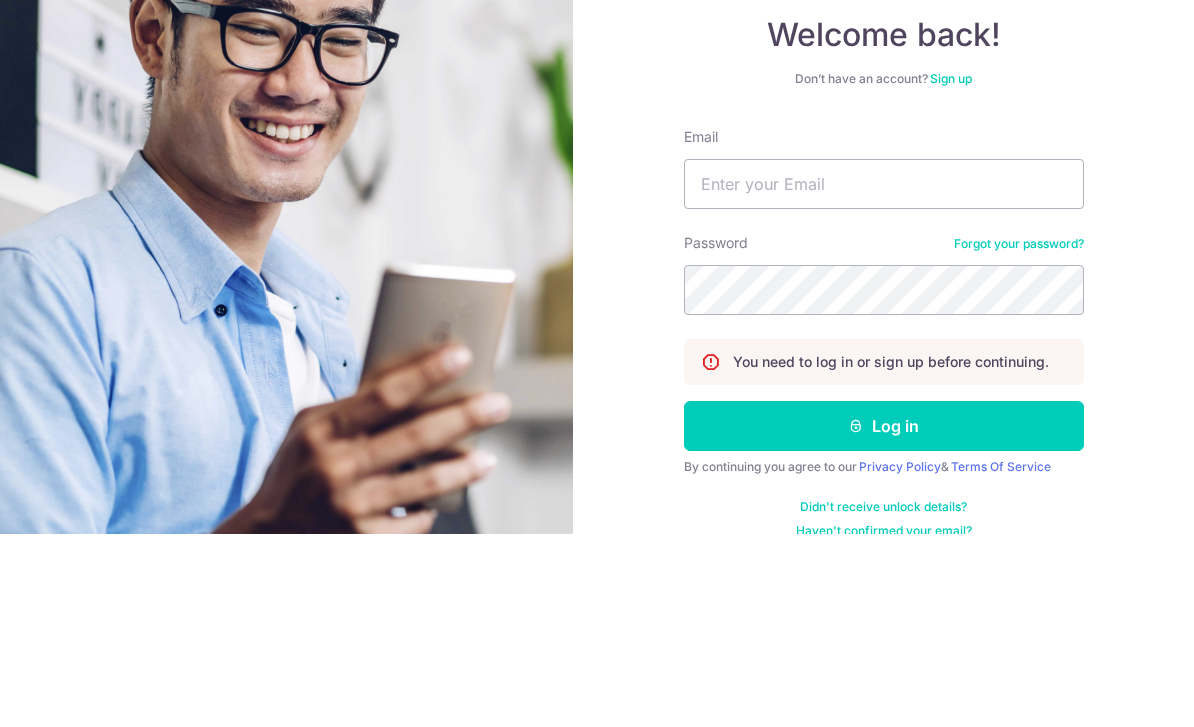scroll, scrollTop: 193, scrollLeft: 0, axis: vertical 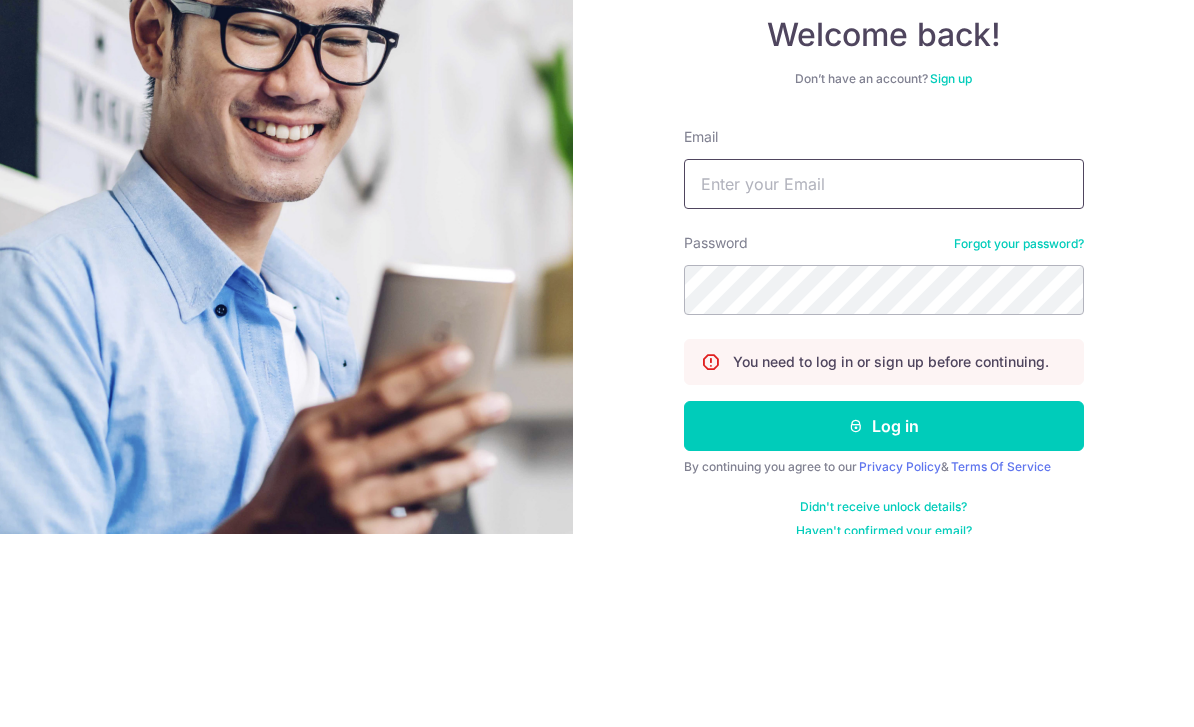 type on "Giselleleepl@gmail.com" 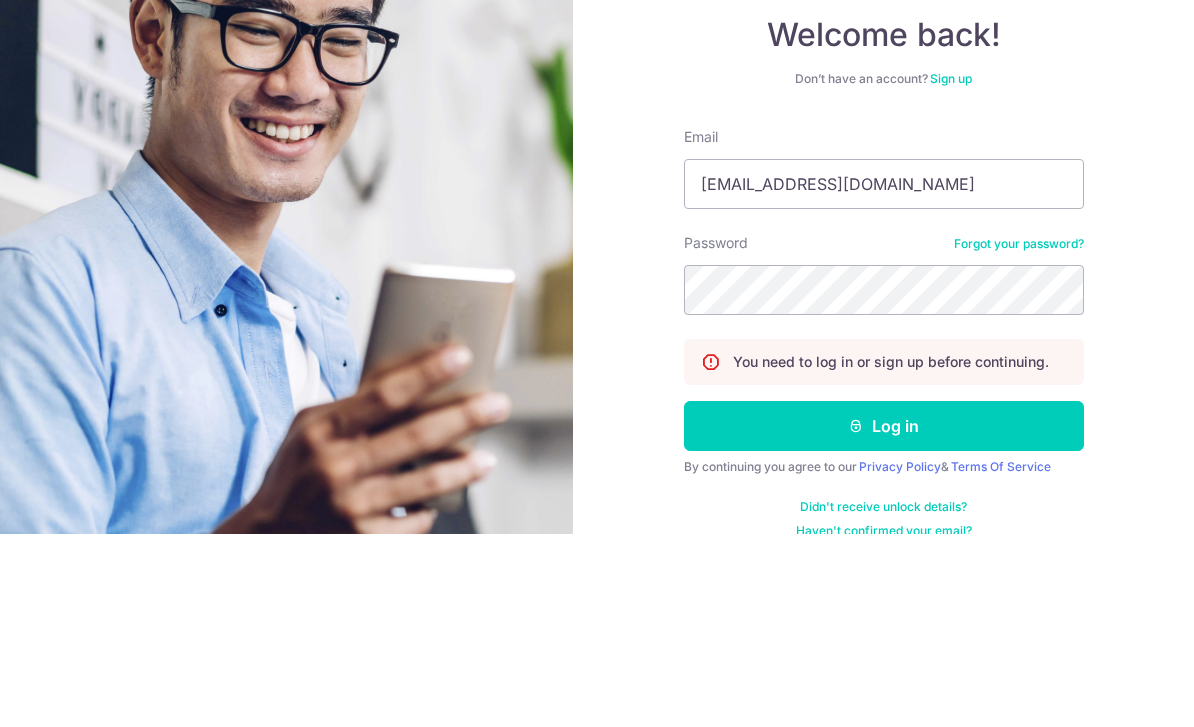 click on "Log in" at bounding box center (884, 619) 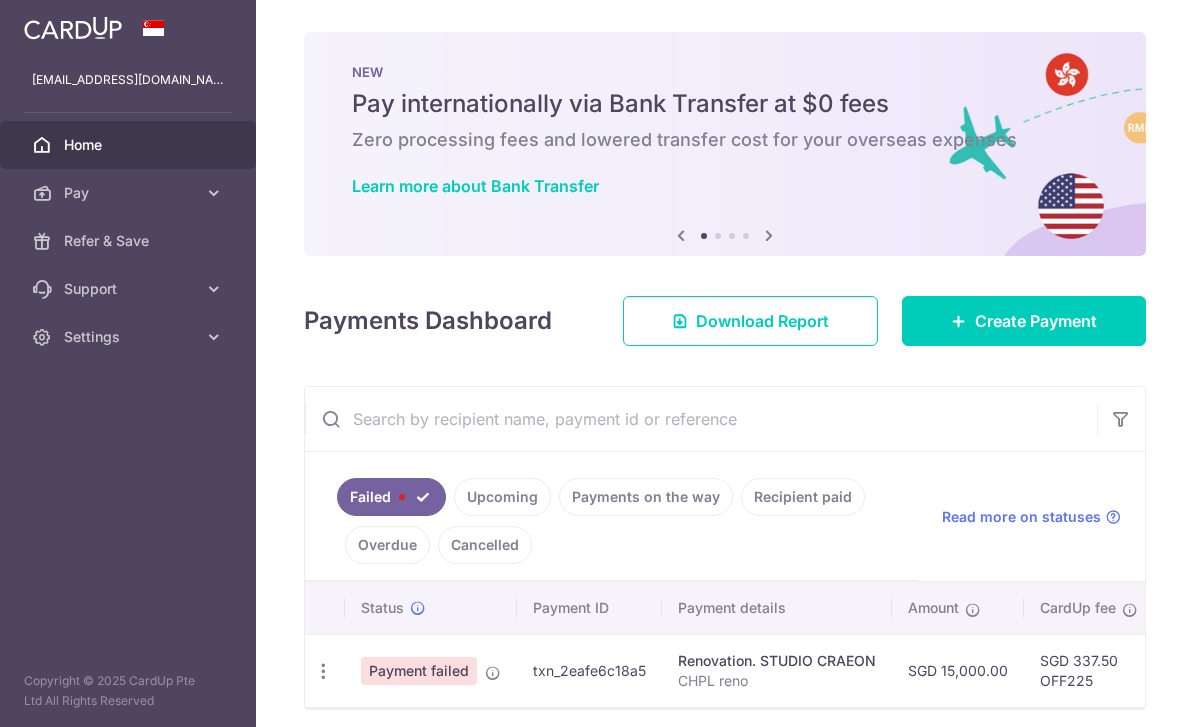 scroll, scrollTop: 0, scrollLeft: 0, axis: both 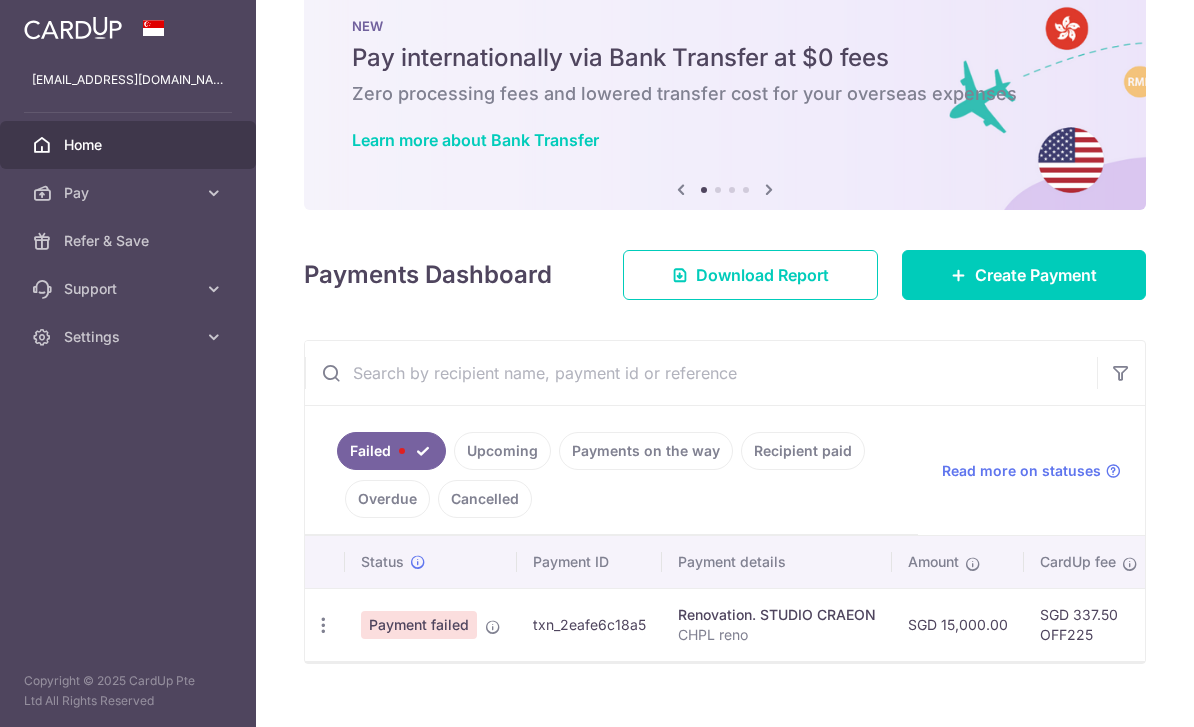 click on "Help" at bounding box center [91, 689] 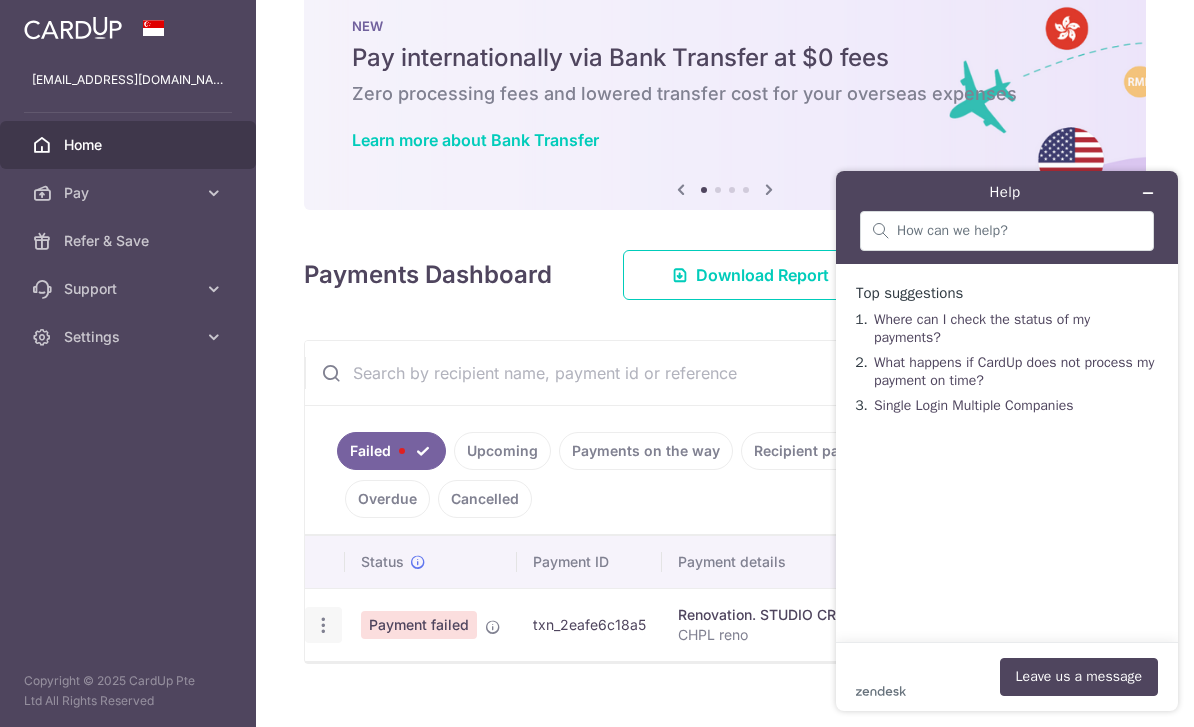 click at bounding box center [323, 625] 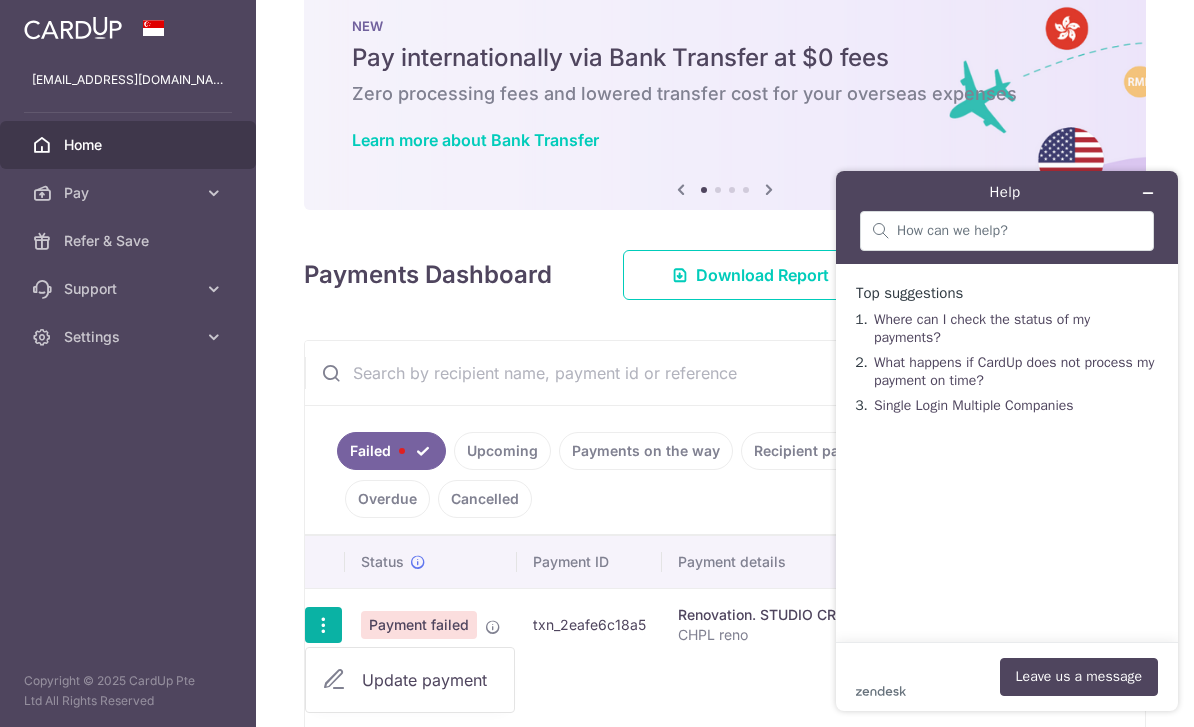 click on "Update payment" at bounding box center [430, 680] 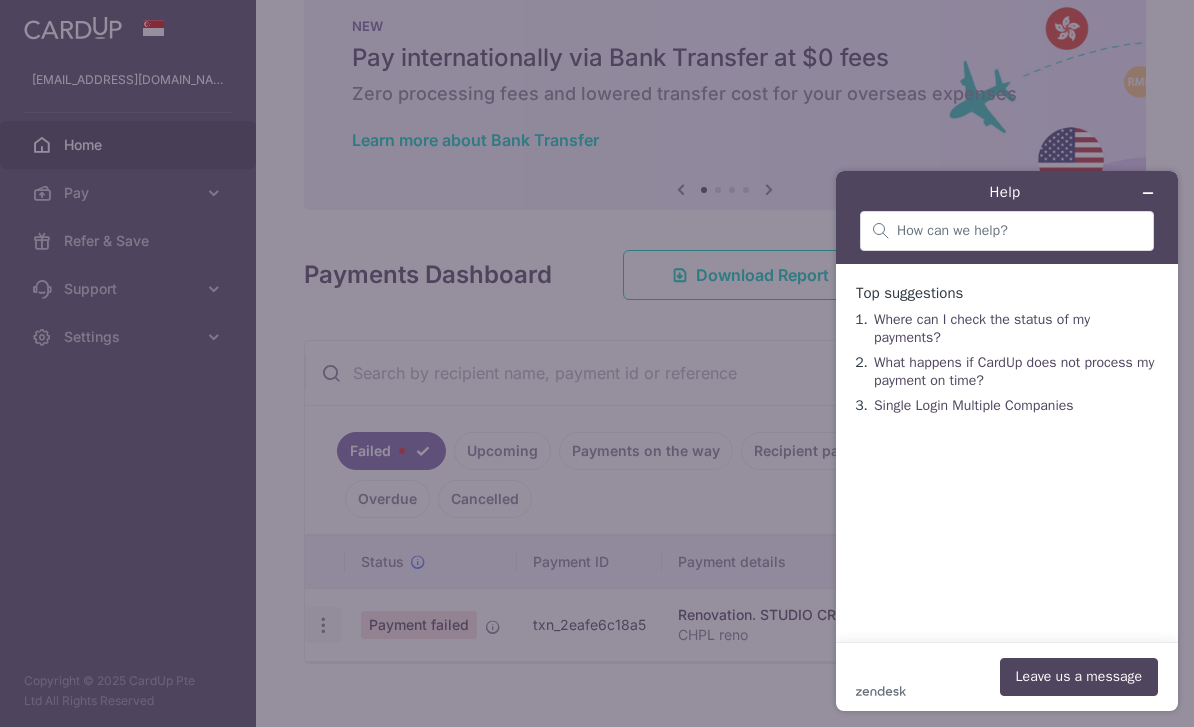 type on "15,000.00" 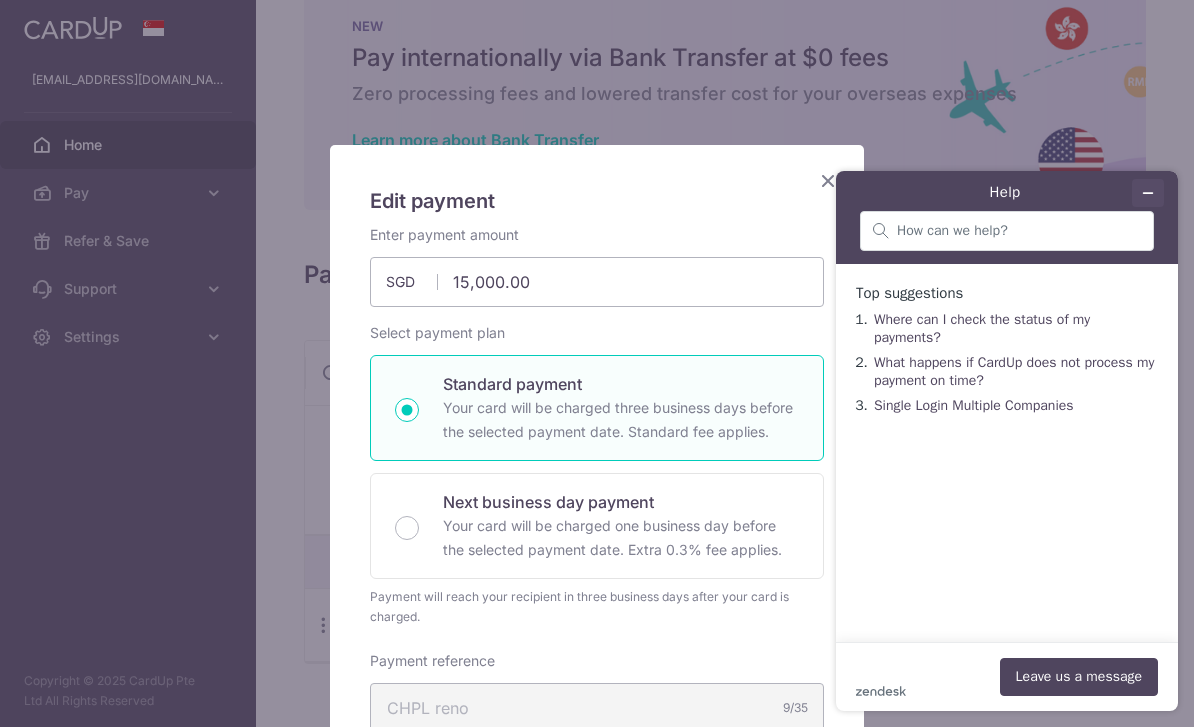 click at bounding box center [1148, 193] 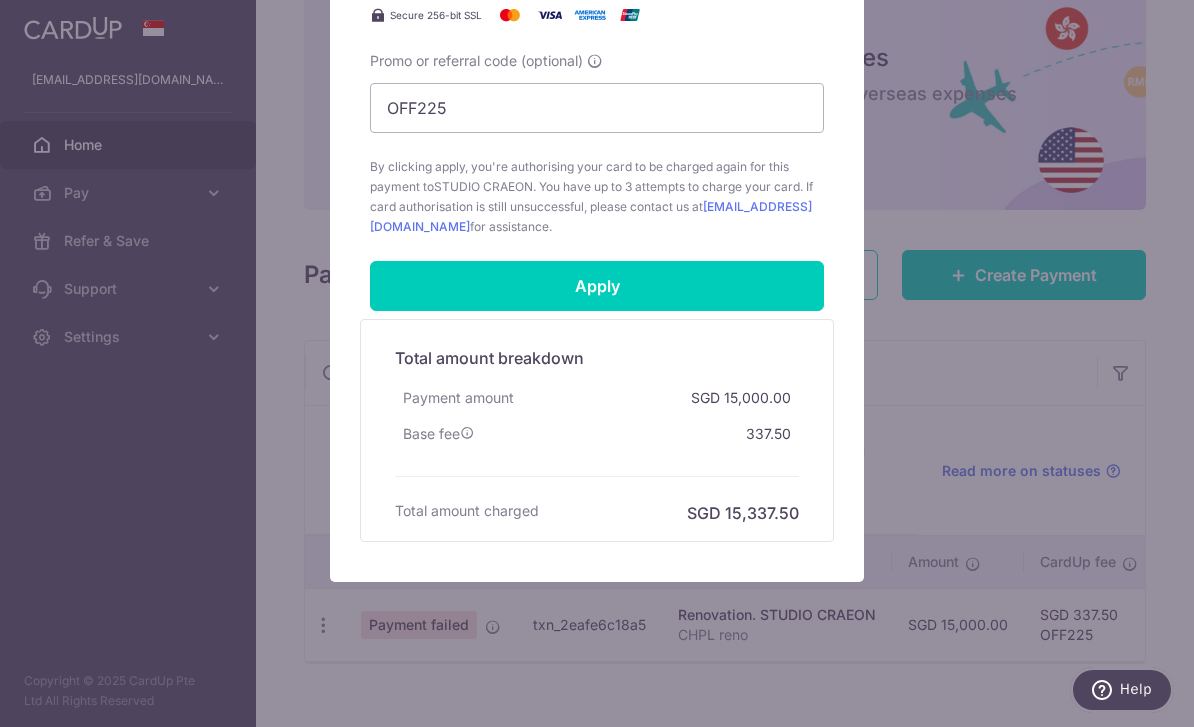 scroll, scrollTop: 1046, scrollLeft: 0, axis: vertical 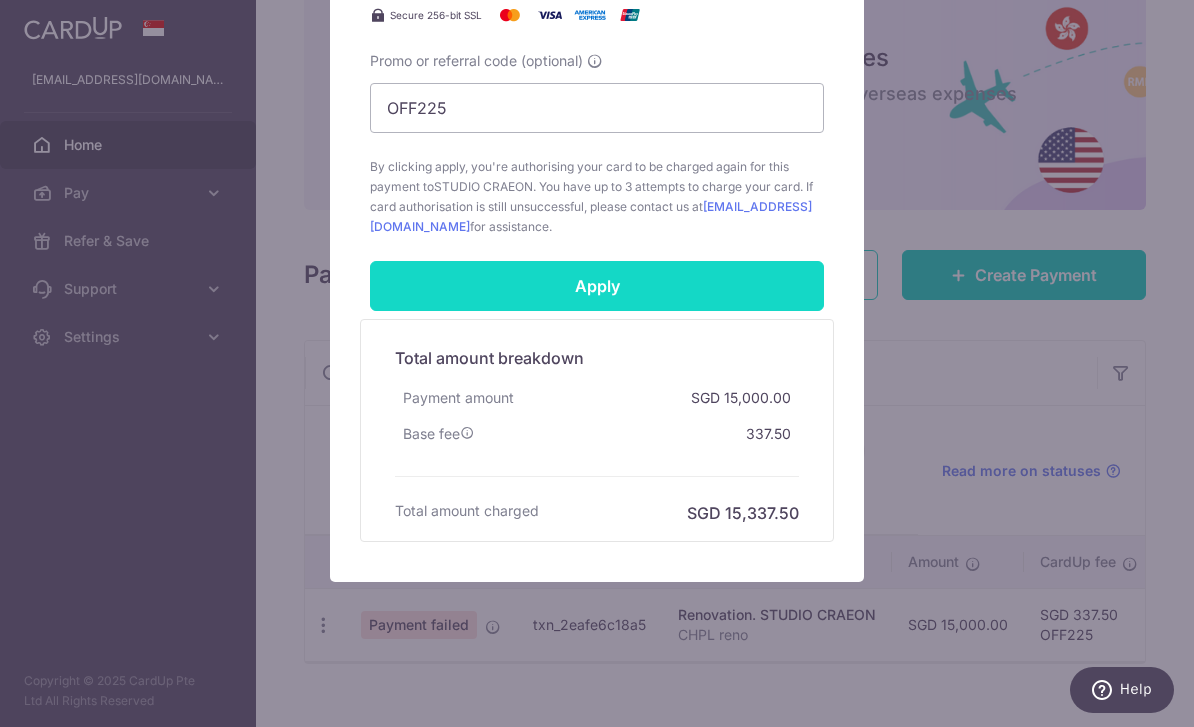 click on "Apply" at bounding box center [597, 286] 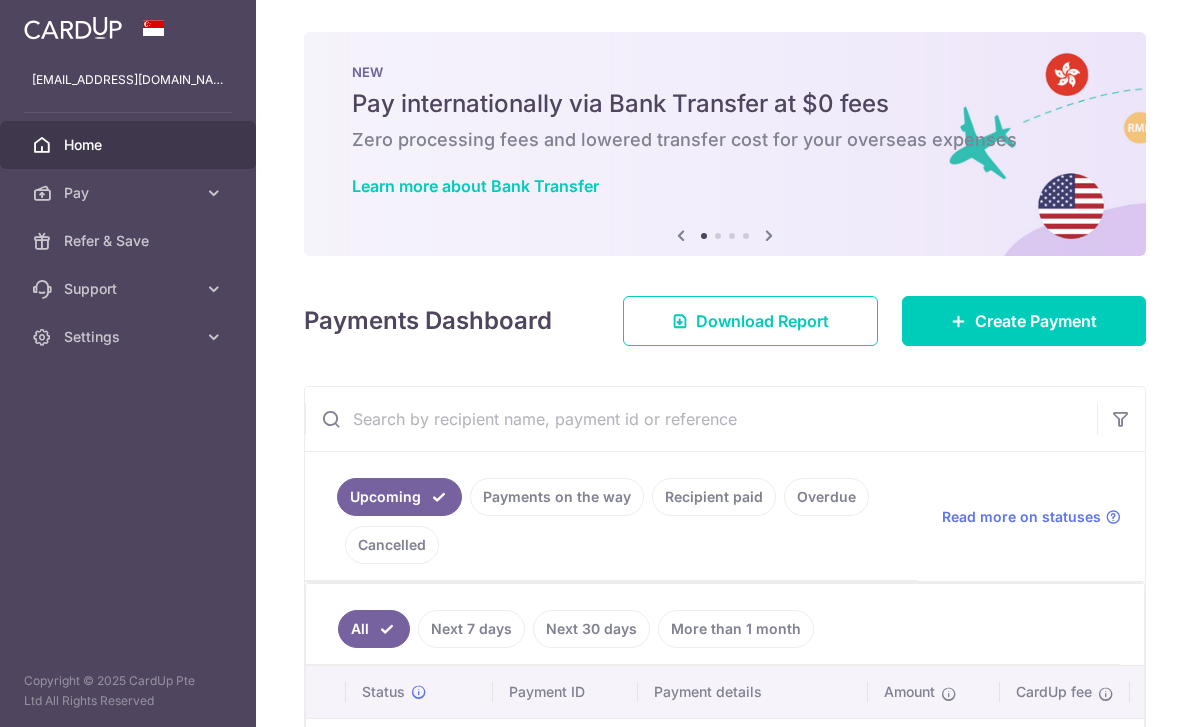 scroll, scrollTop: 0, scrollLeft: 0, axis: both 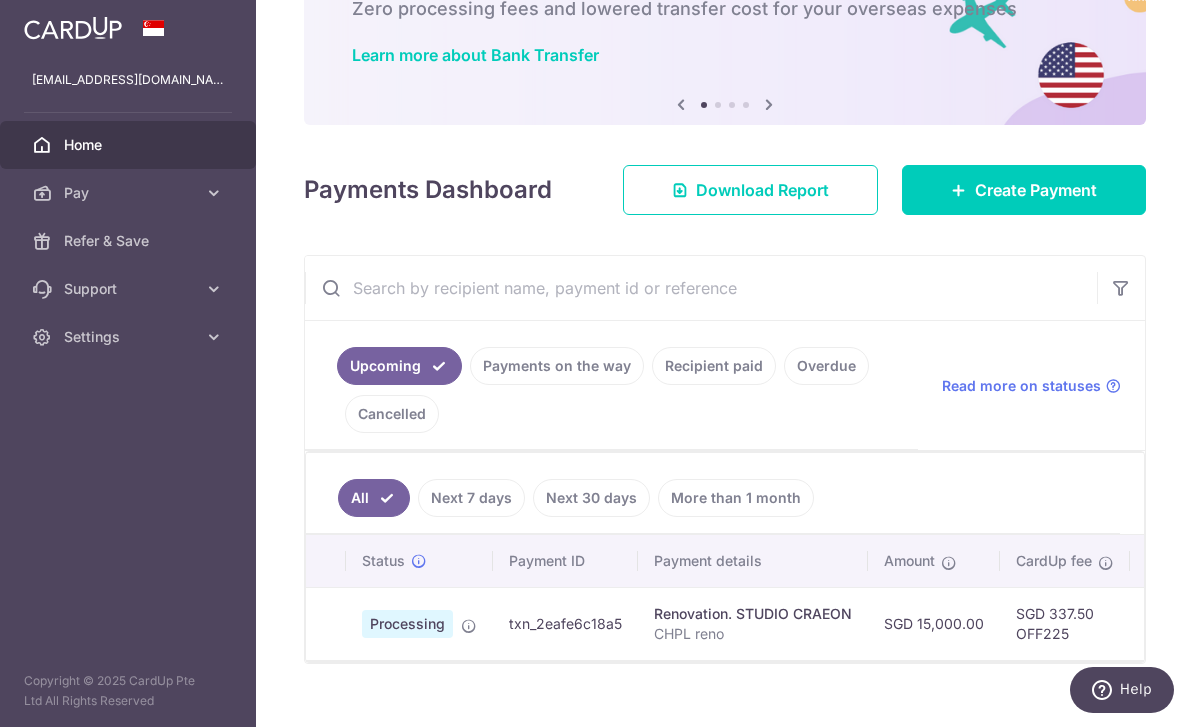 click on "Payments on the way" at bounding box center [557, 366] 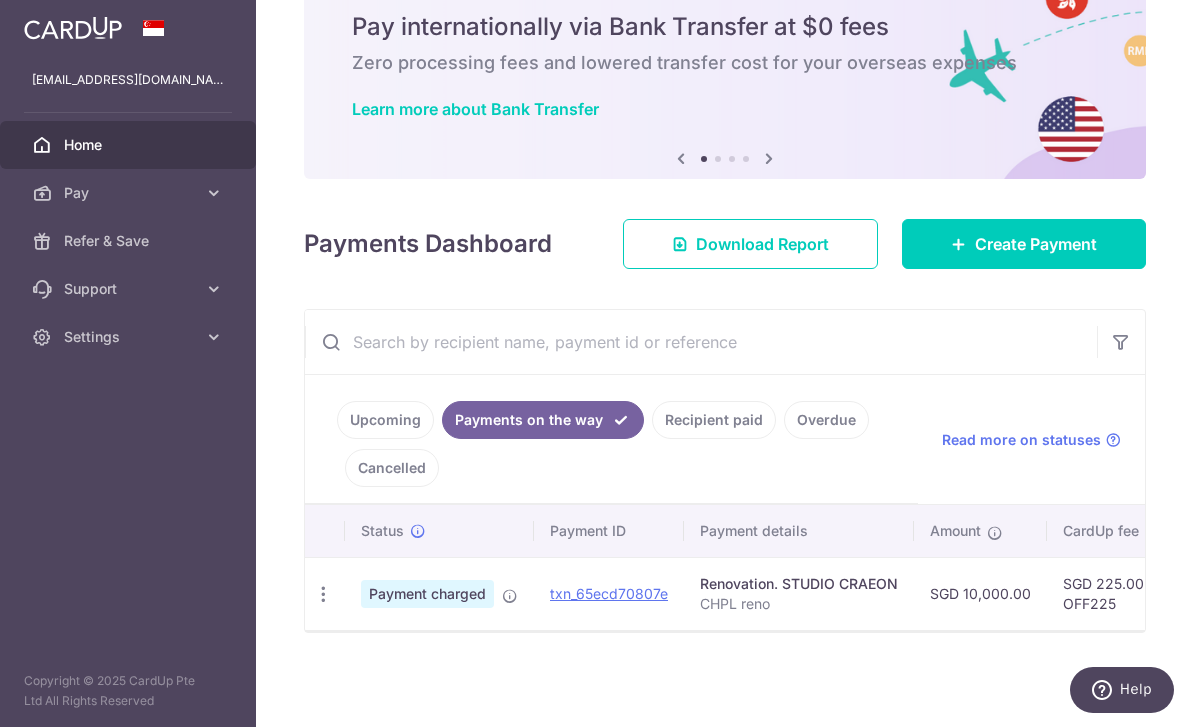 scroll, scrollTop: 46, scrollLeft: 0, axis: vertical 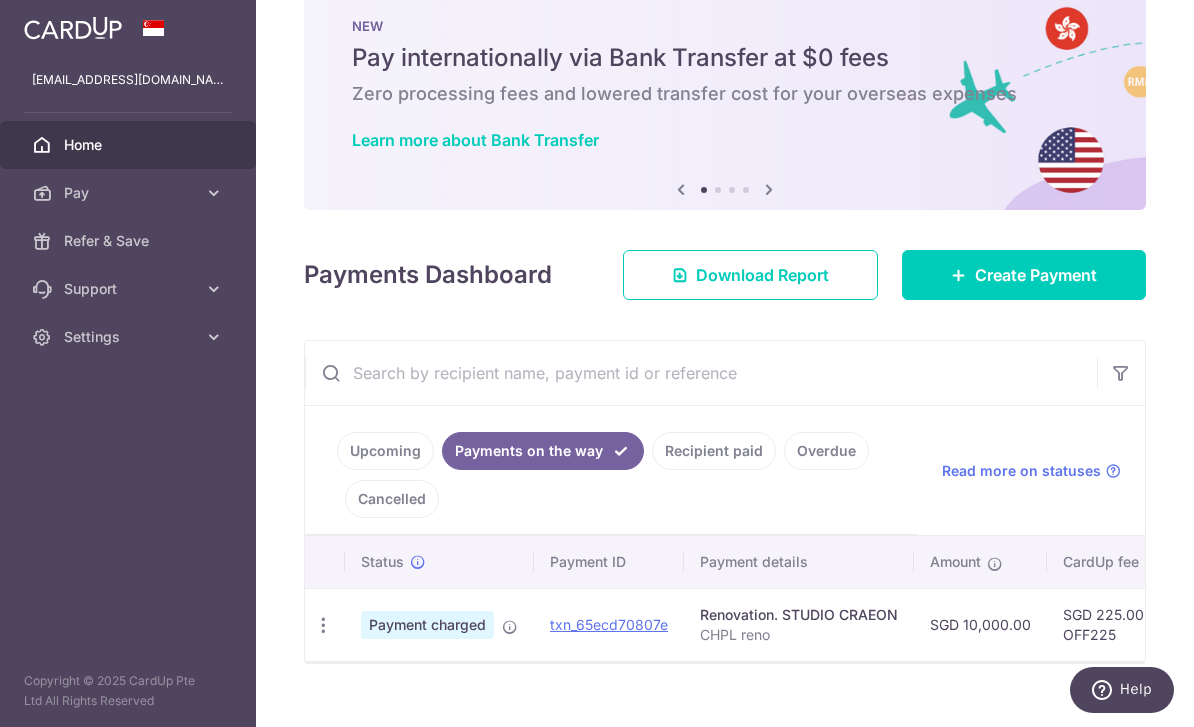 click on "Recipient paid" at bounding box center [714, 451] 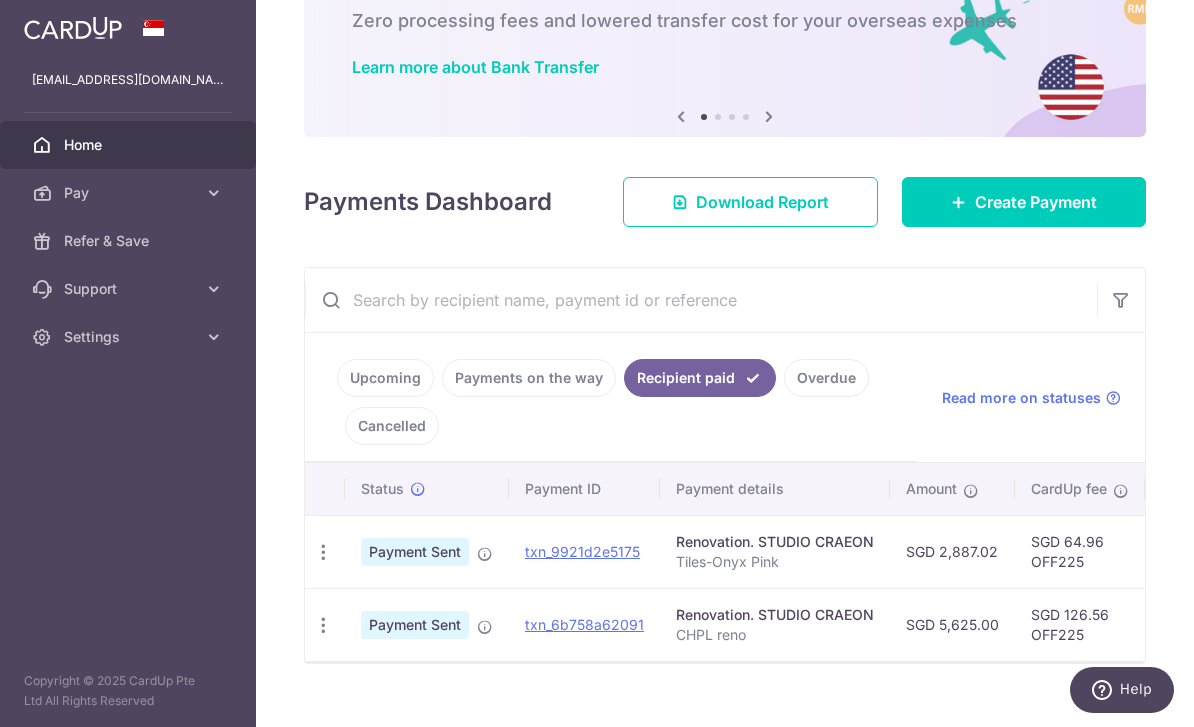 click on "Upcoming" at bounding box center (385, 378) 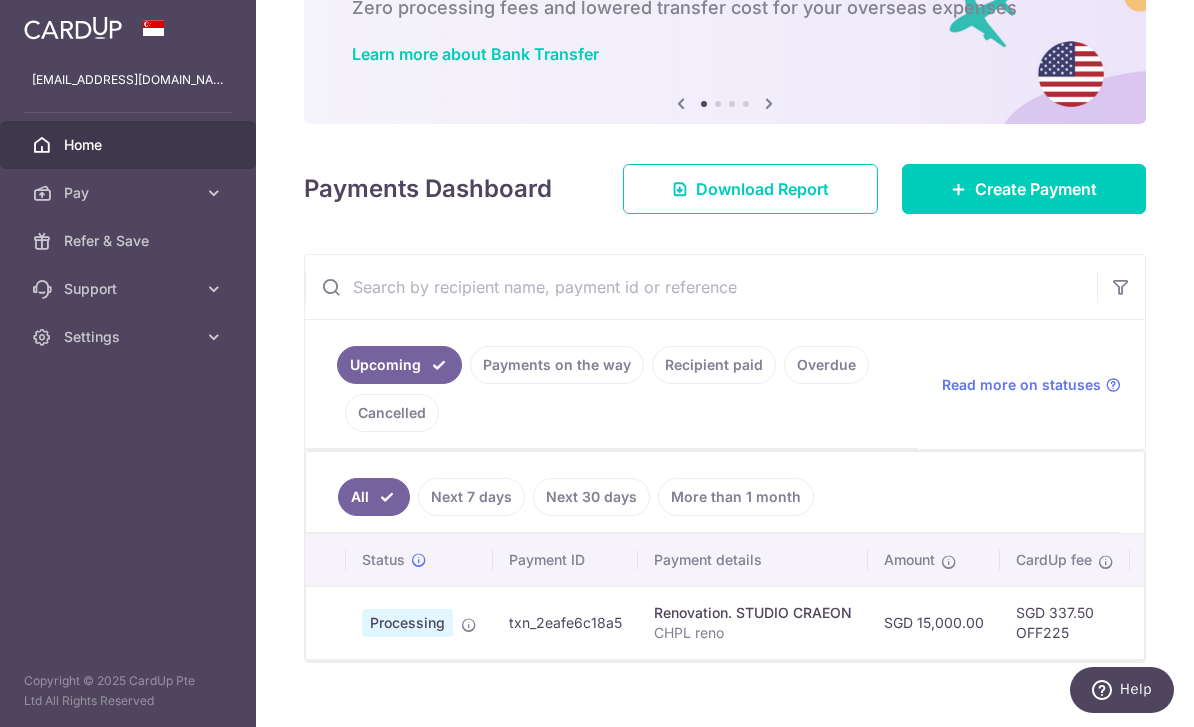 scroll, scrollTop: 131, scrollLeft: 0, axis: vertical 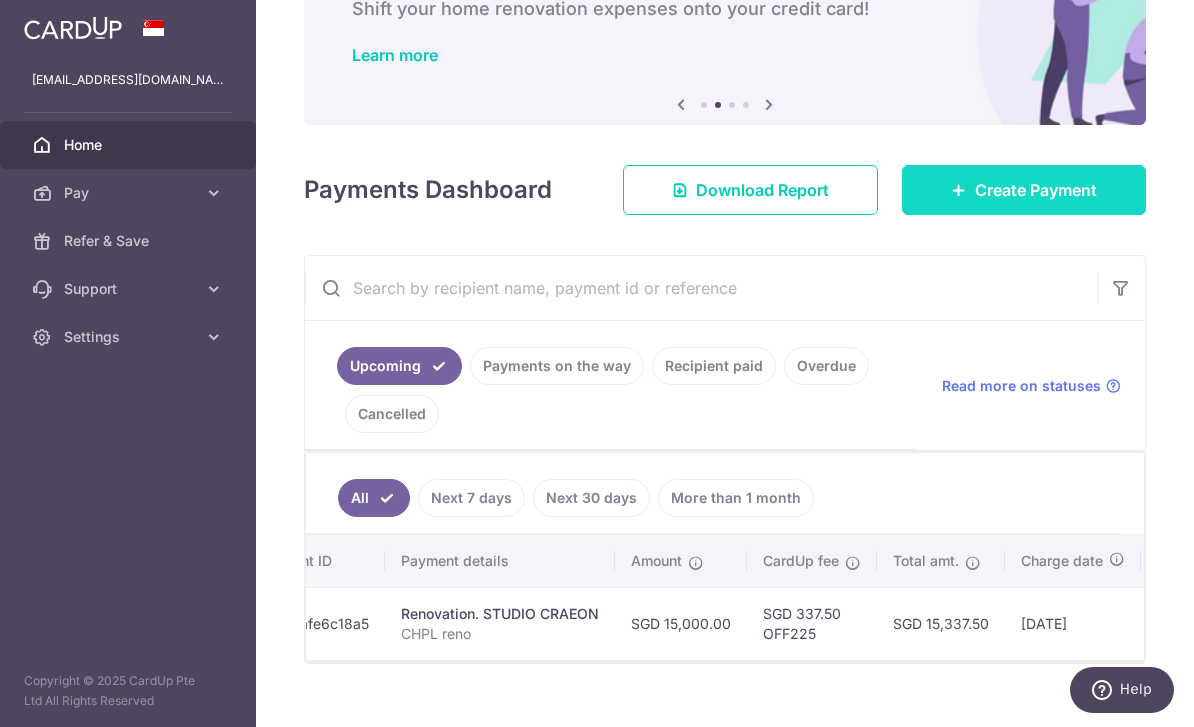 click on "Create Payment" at bounding box center (1036, 190) 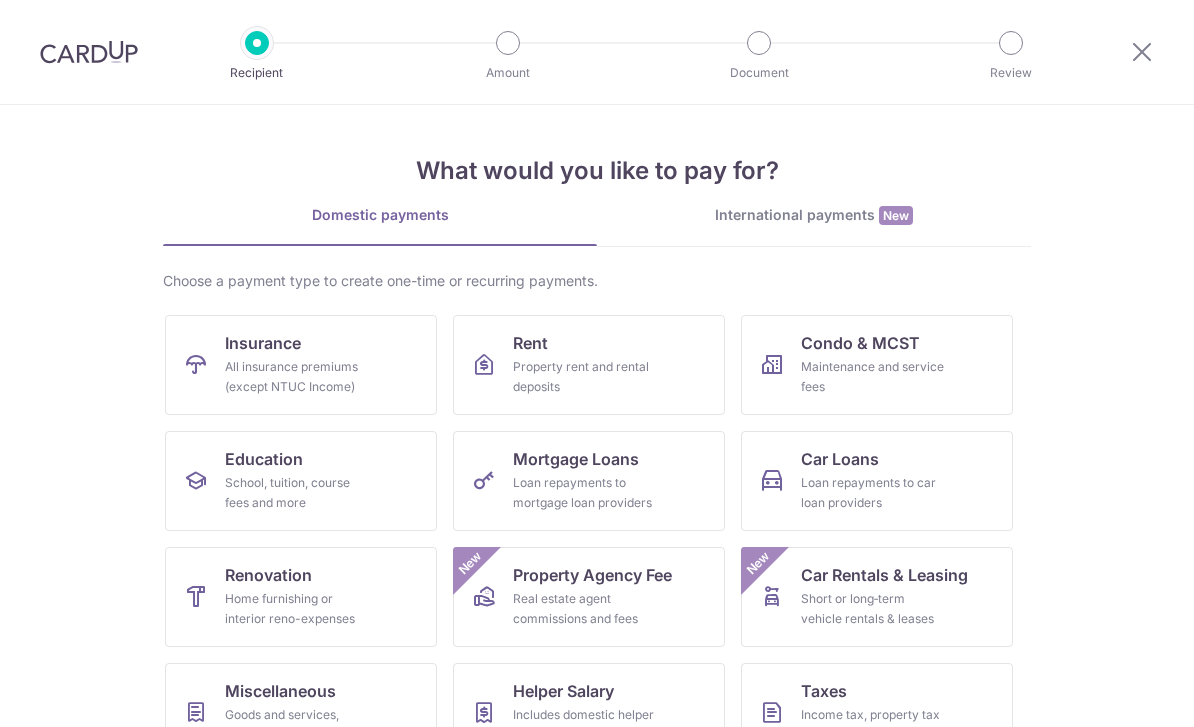 scroll, scrollTop: 0, scrollLeft: 0, axis: both 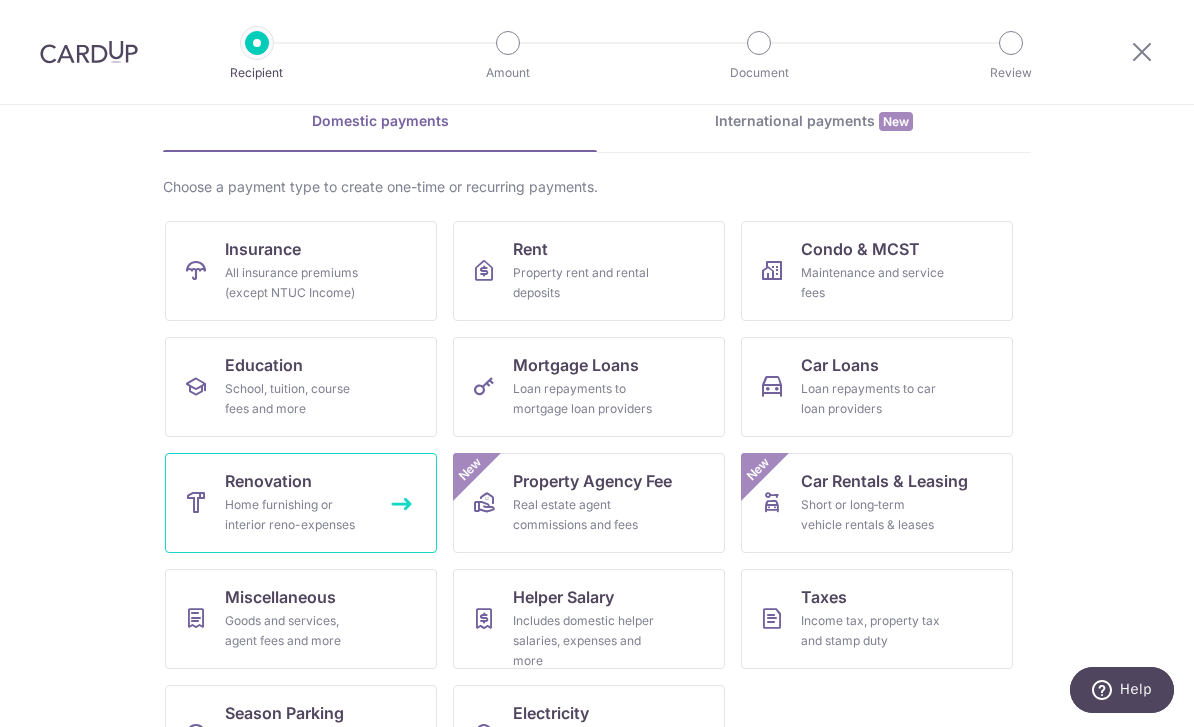 click on "Renovation Home furnishing or interior reno-expenses" at bounding box center [301, 503] 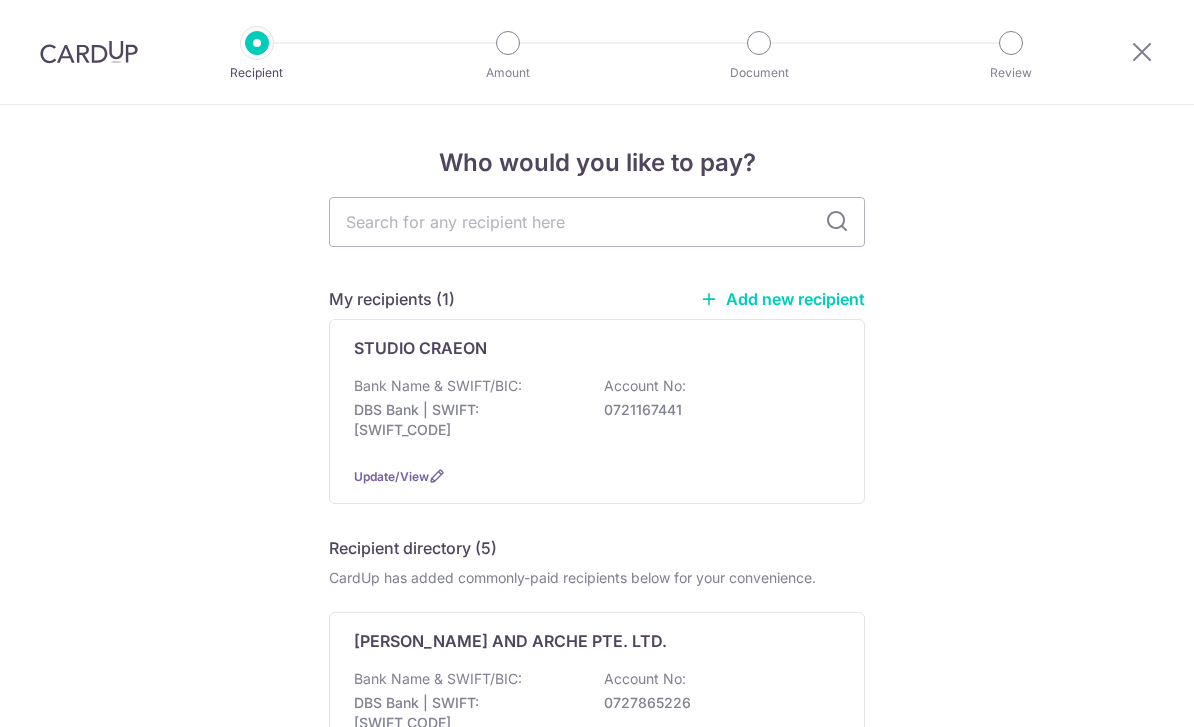 scroll, scrollTop: 0, scrollLeft: 0, axis: both 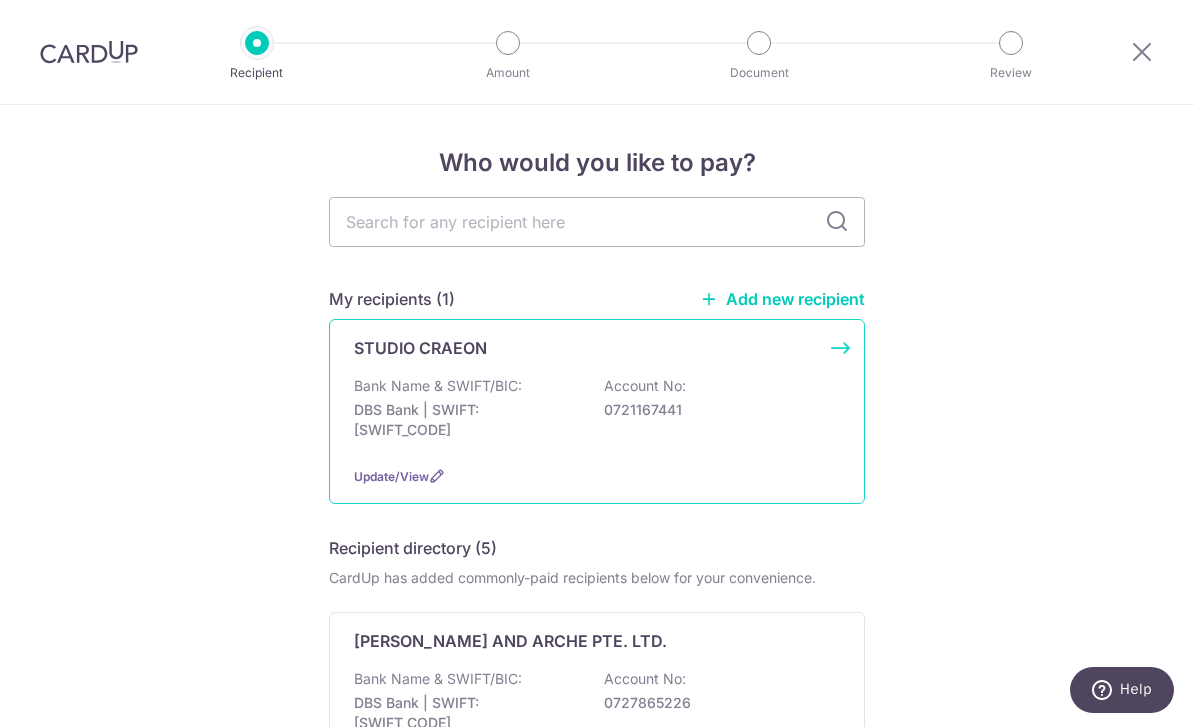 click on "0721167441" at bounding box center (716, 410) 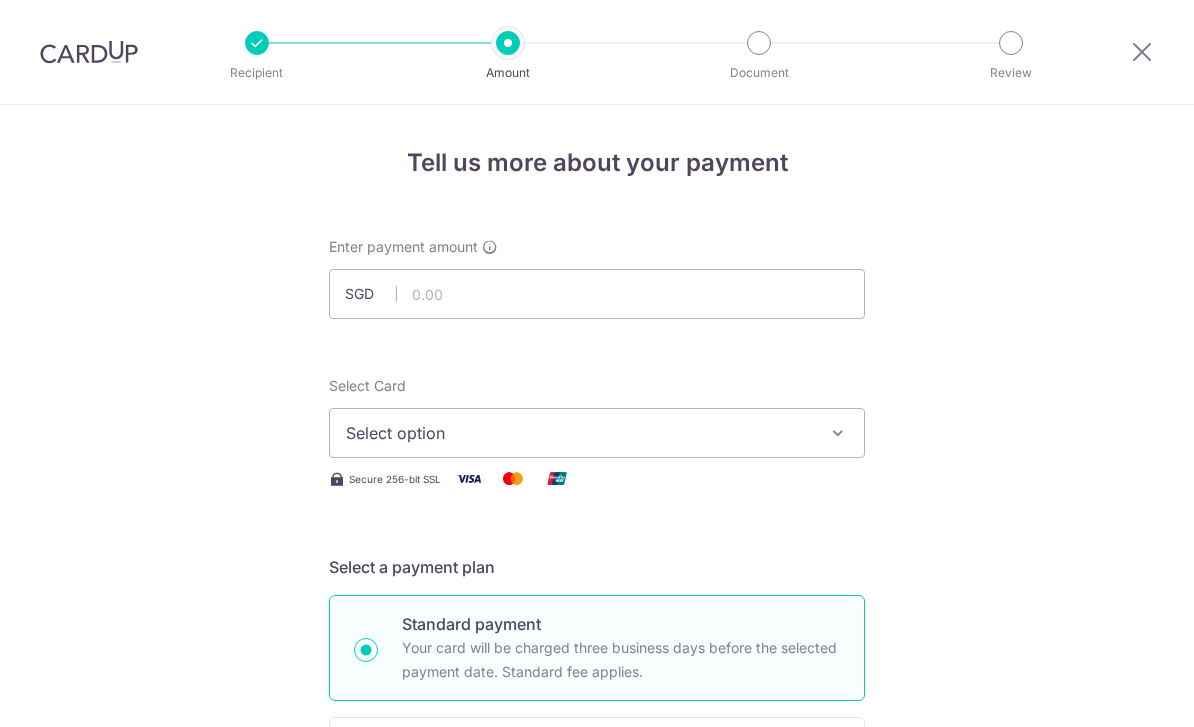 scroll, scrollTop: 0, scrollLeft: 0, axis: both 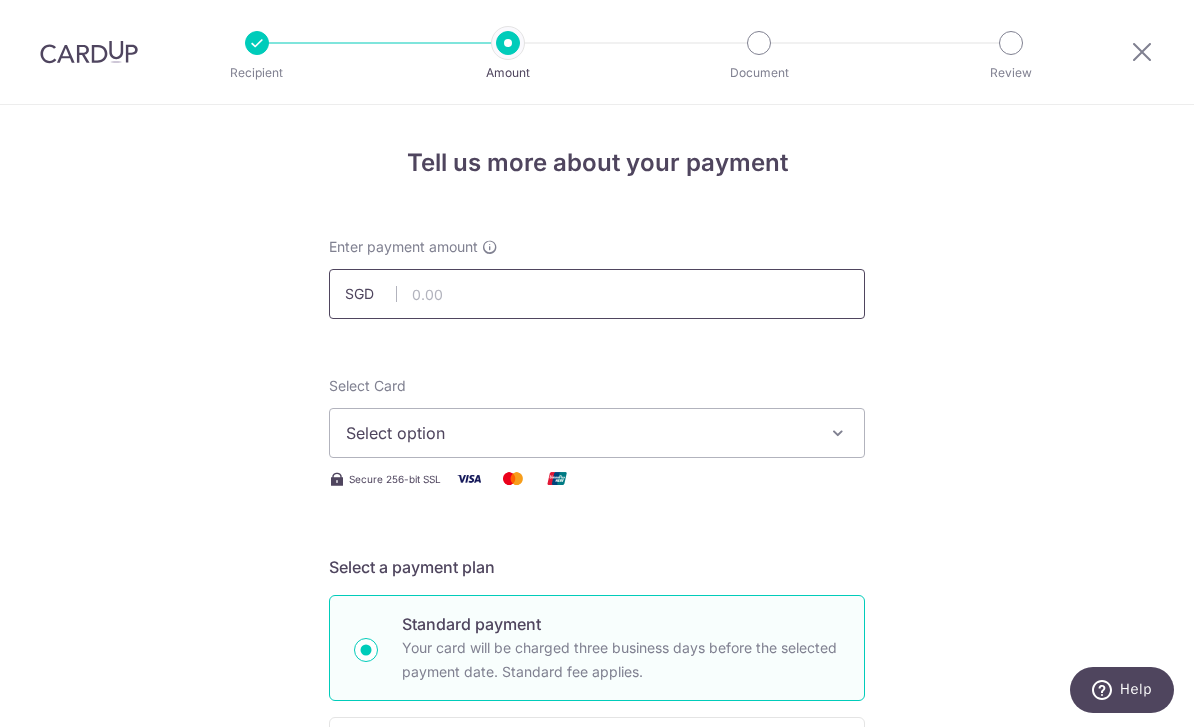 click at bounding box center (597, 294) 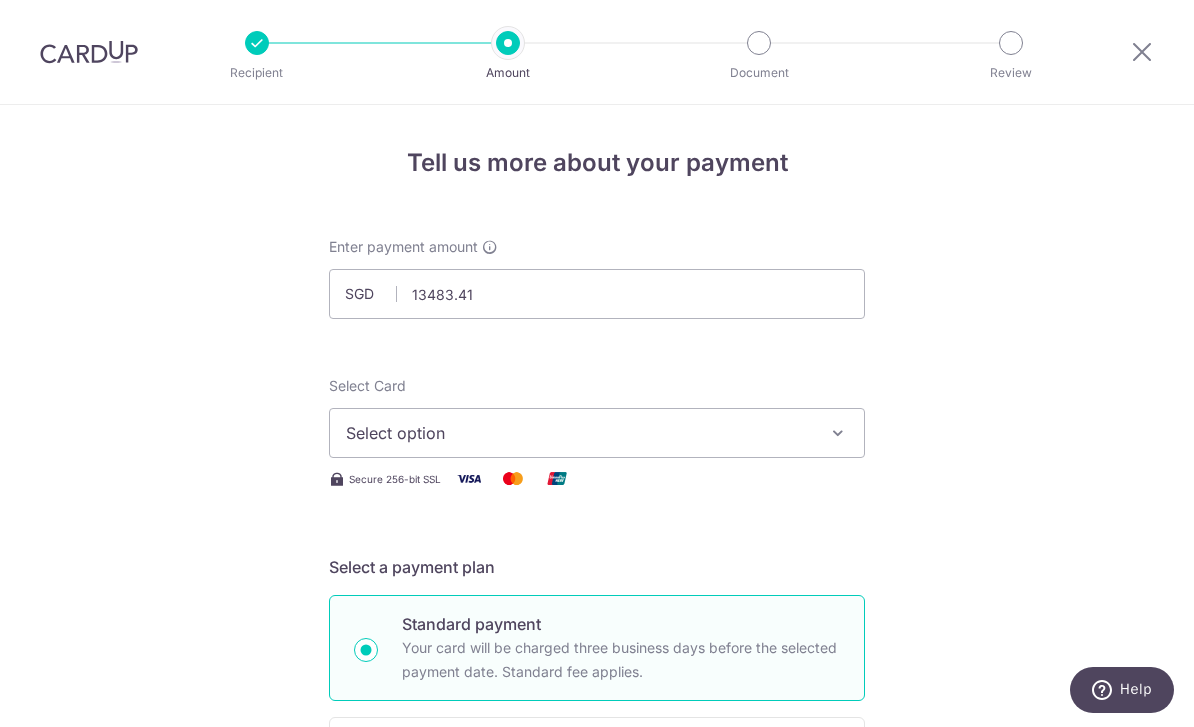 click on "Select option" at bounding box center (579, 433) 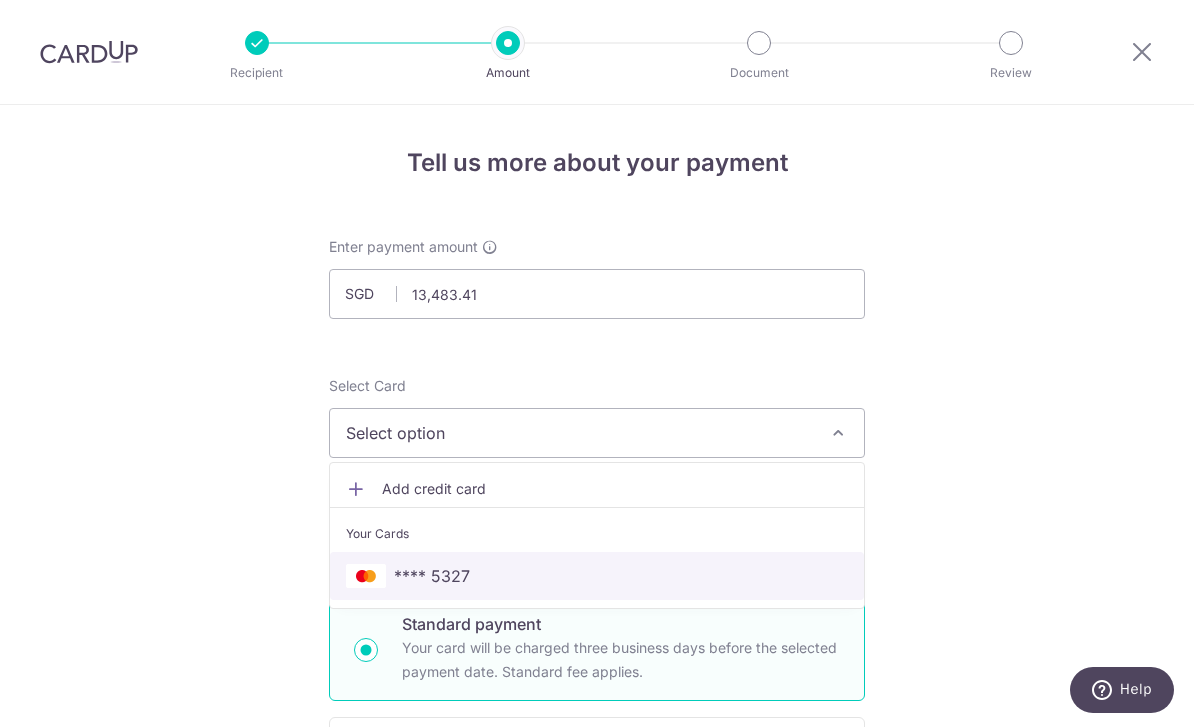 click on "**** 5327" at bounding box center (597, 576) 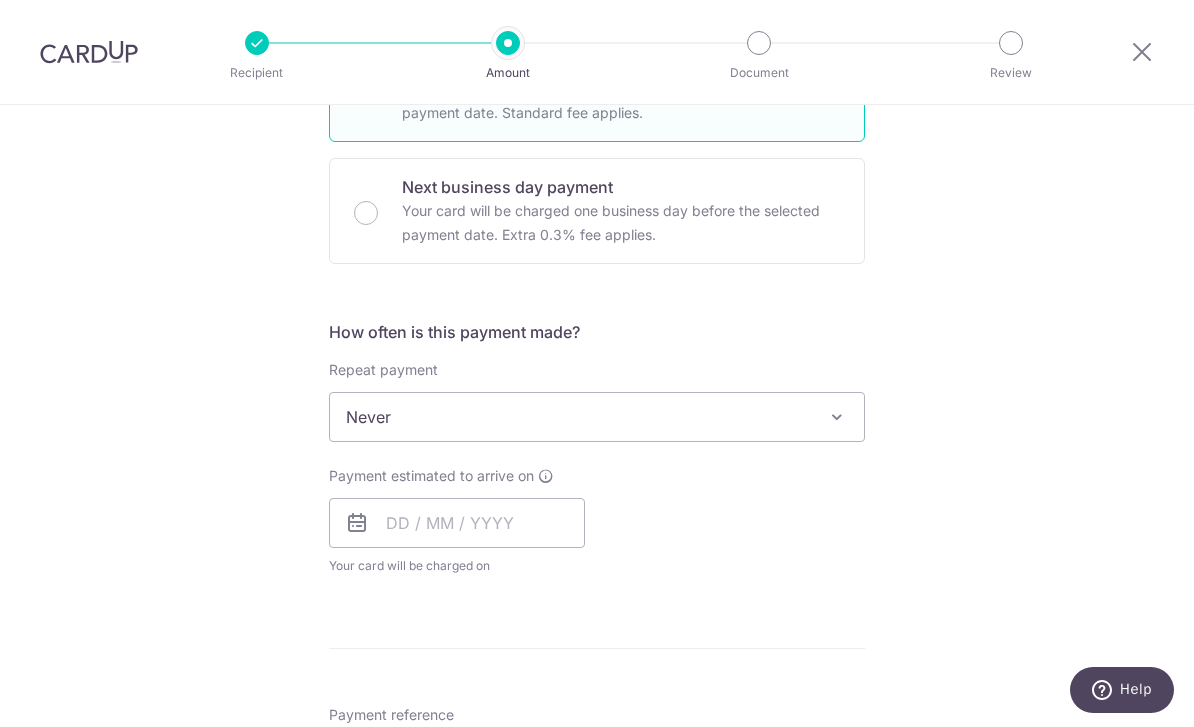 scroll, scrollTop: 564, scrollLeft: 0, axis: vertical 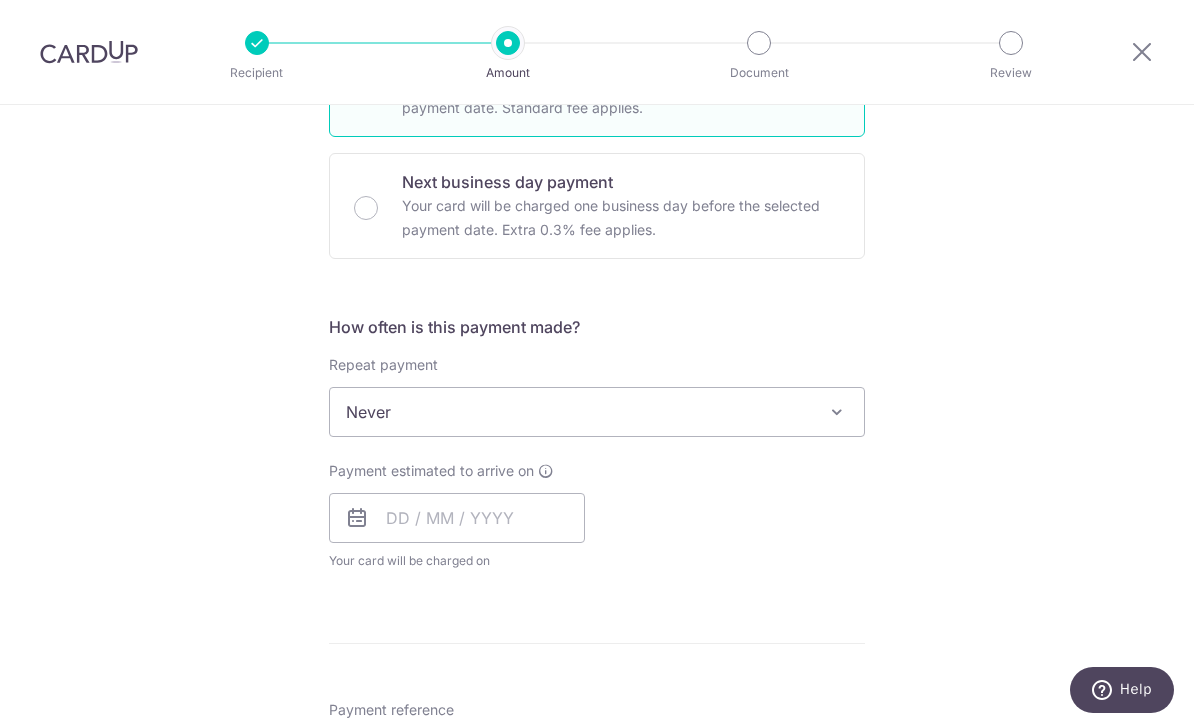 click on "Never" at bounding box center (597, 412) 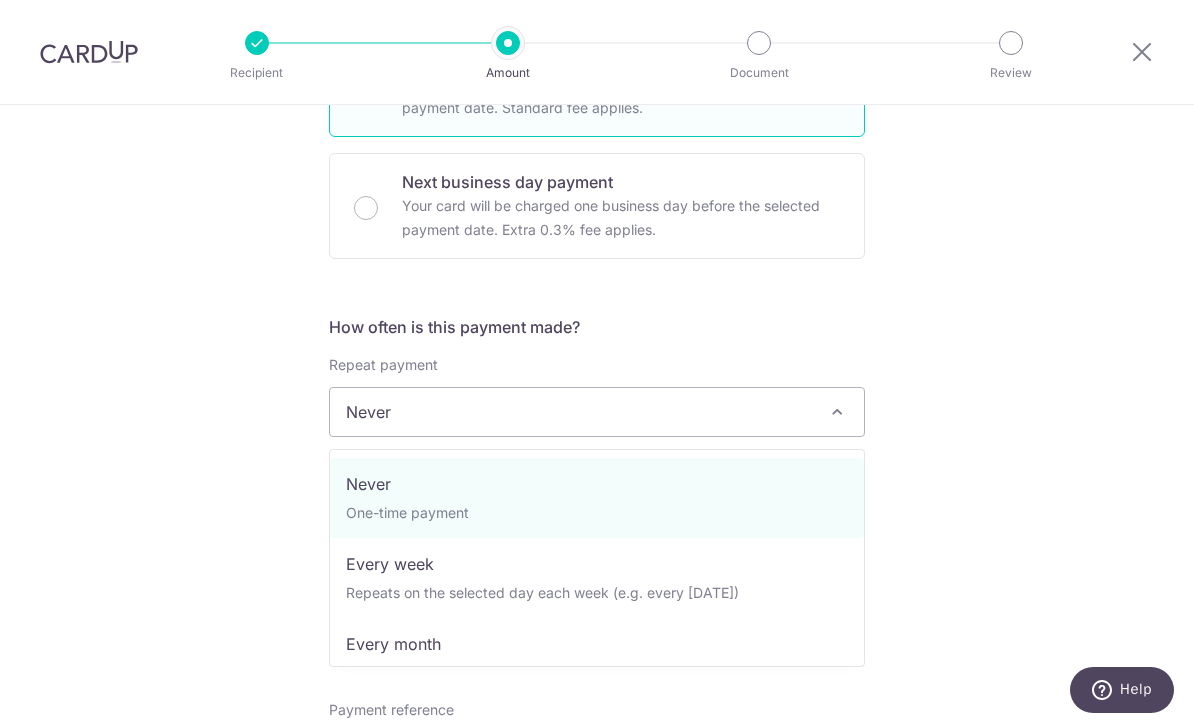 click on "Never" at bounding box center (597, 412) 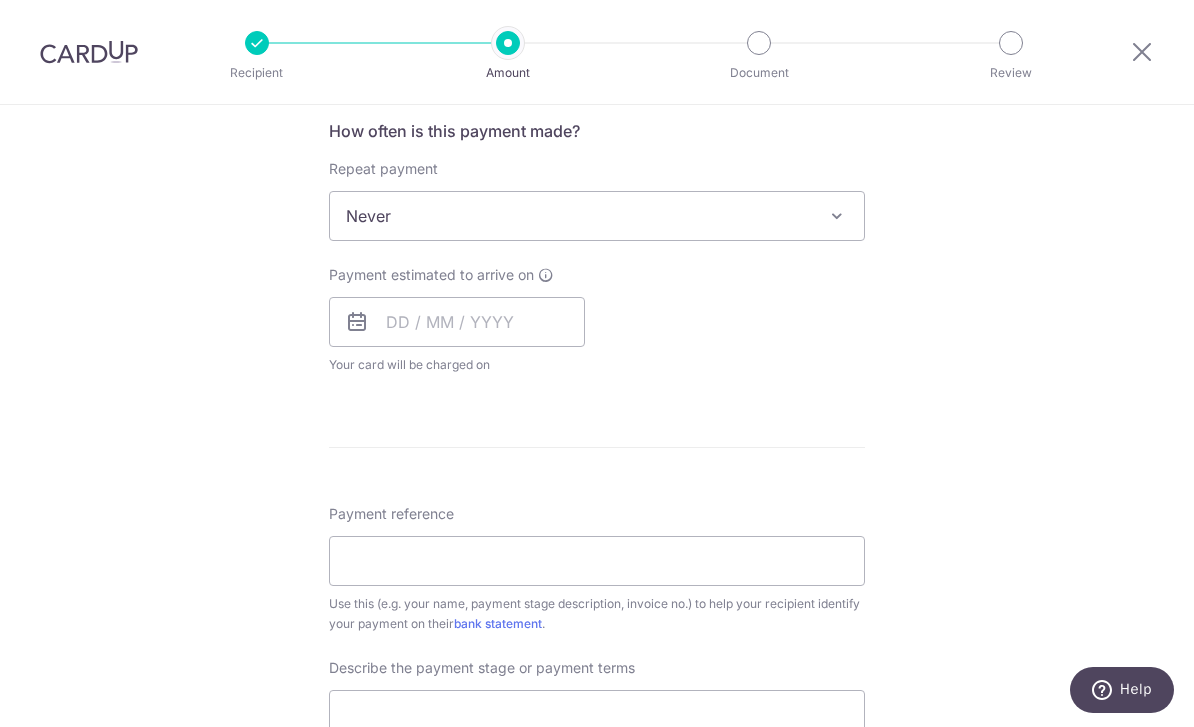 scroll, scrollTop: 764, scrollLeft: 0, axis: vertical 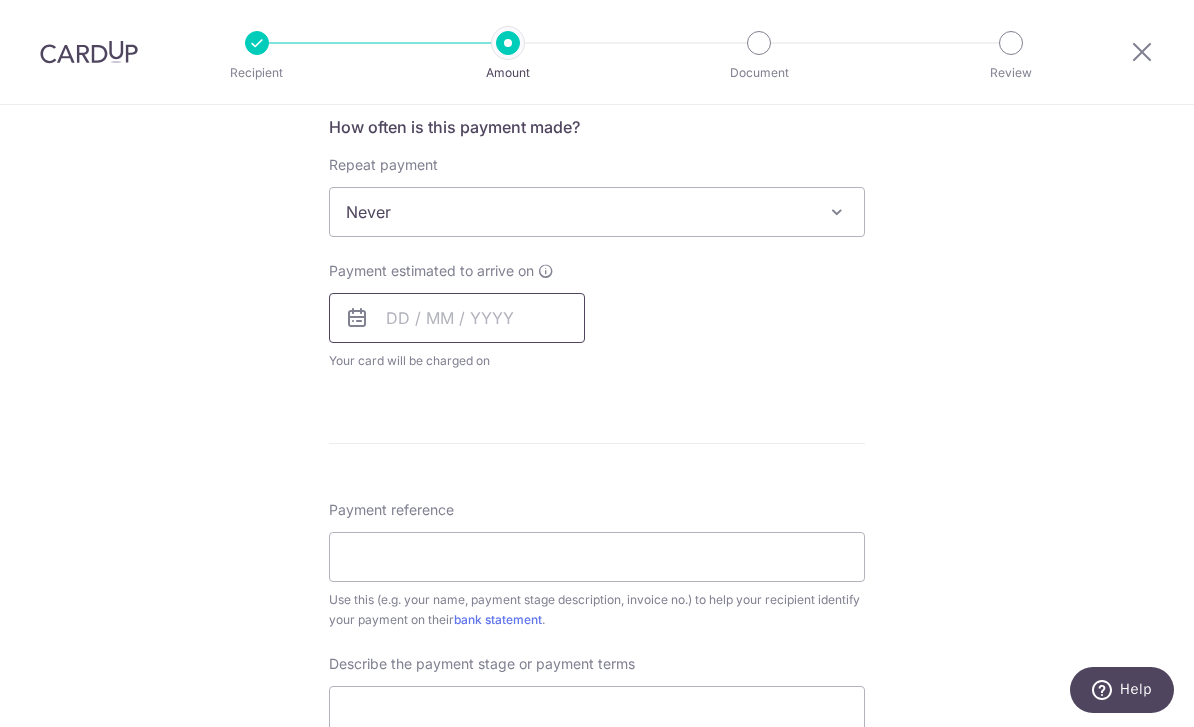 click at bounding box center [457, 318] 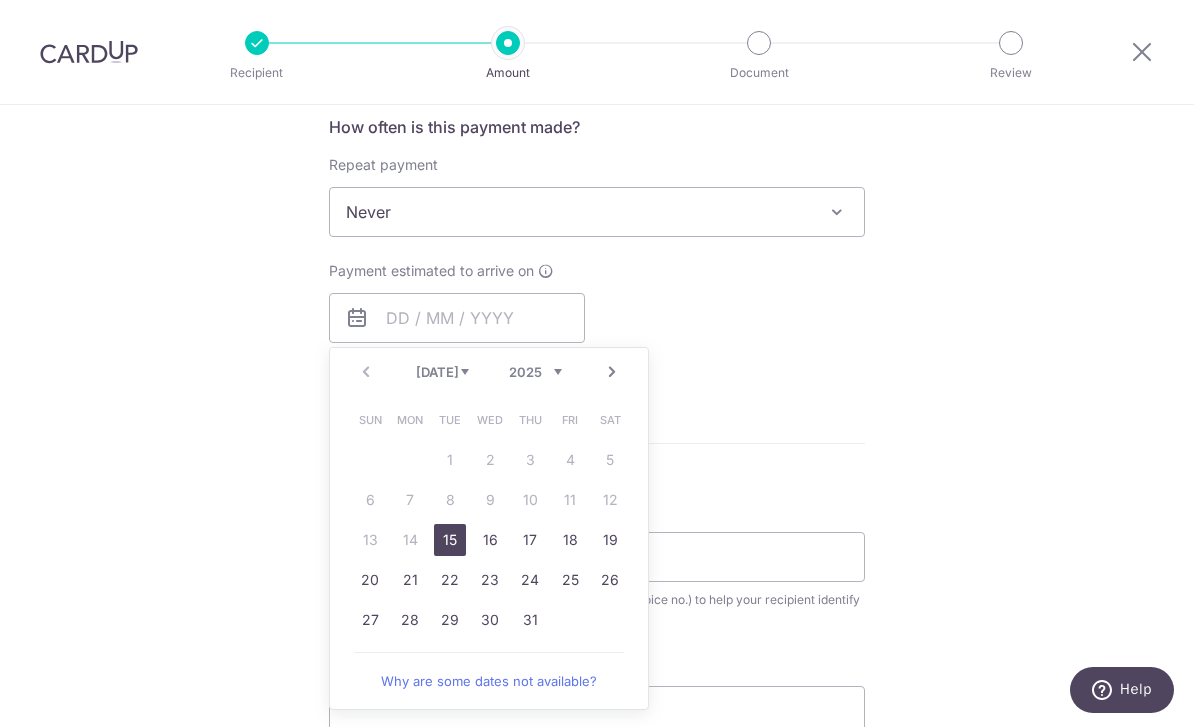click on "15" at bounding box center [450, 540] 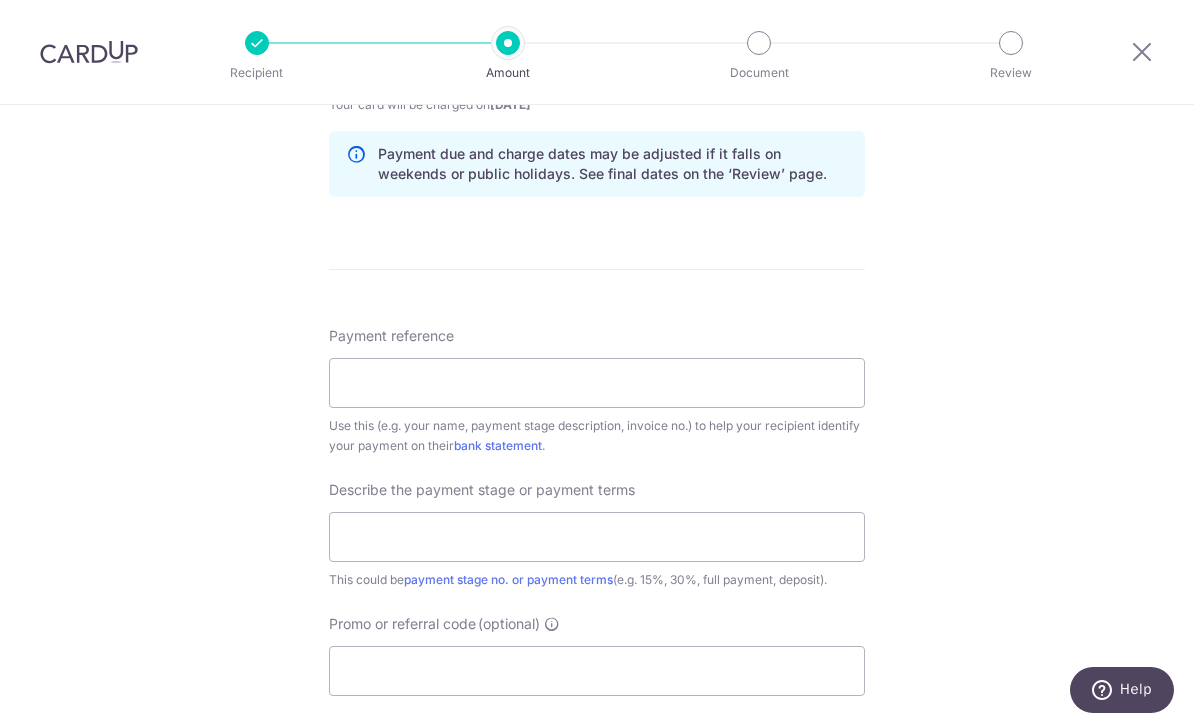 scroll, scrollTop: 1022, scrollLeft: 0, axis: vertical 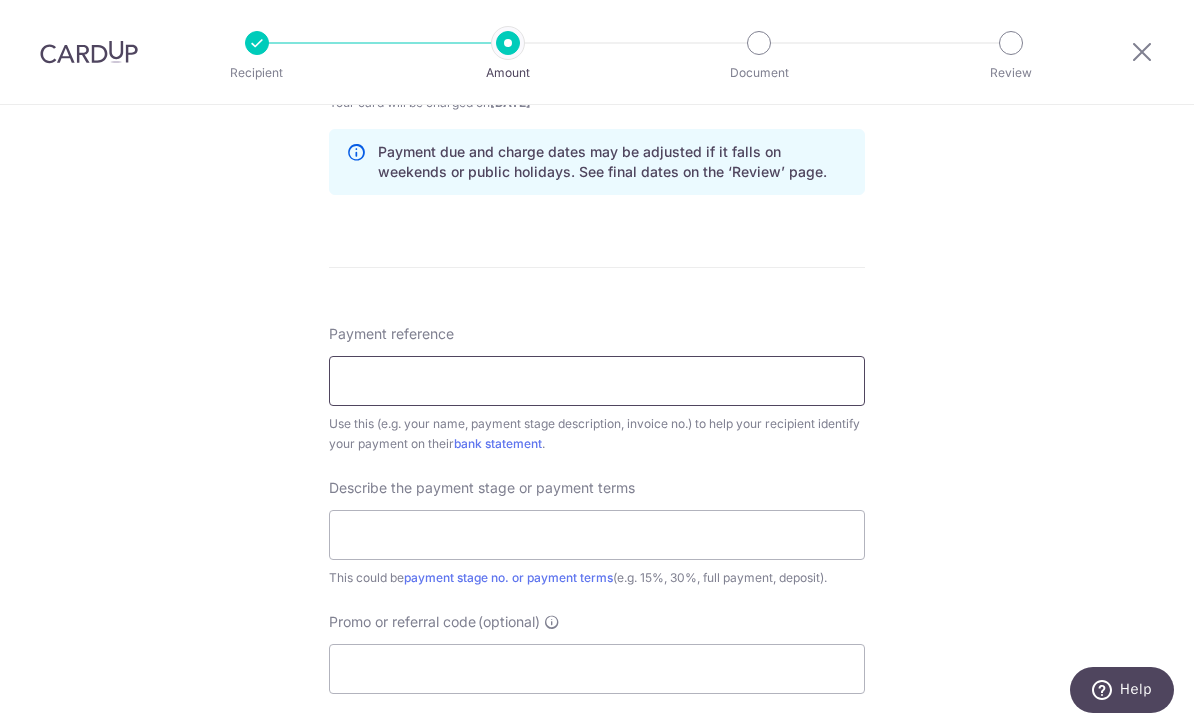 click on "Payment reference" at bounding box center [597, 381] 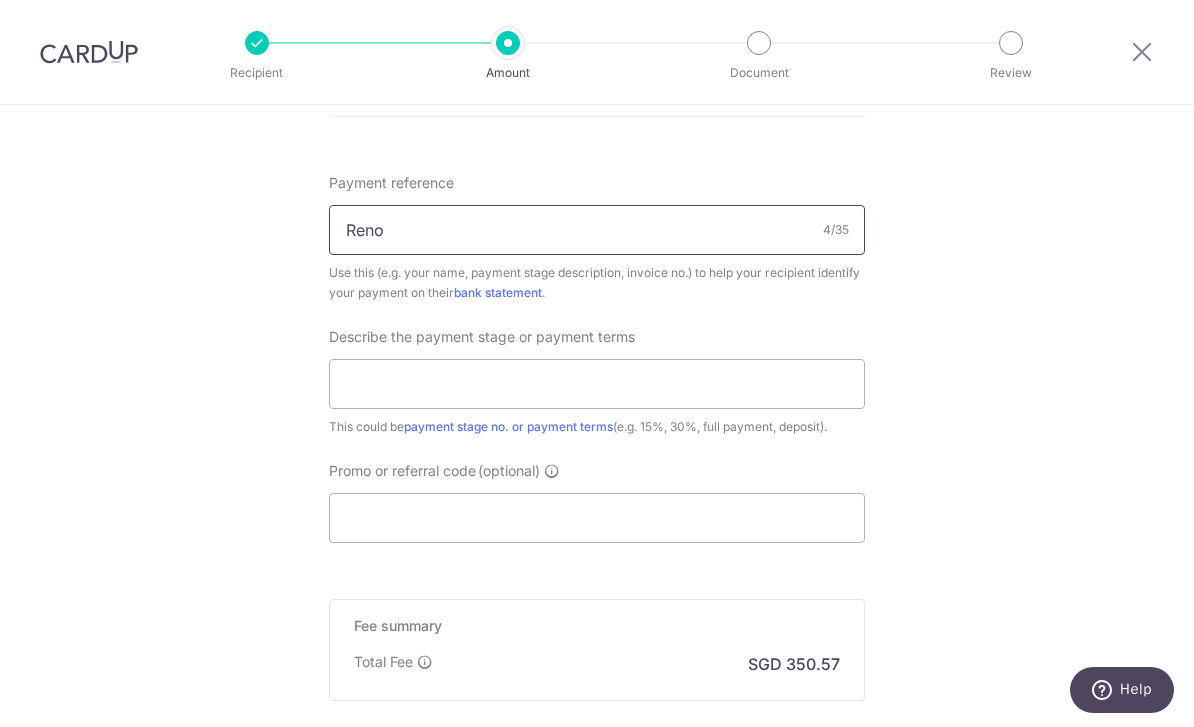scroll, scrollTop: 1180, scrollLeft: 0, axis: vertical 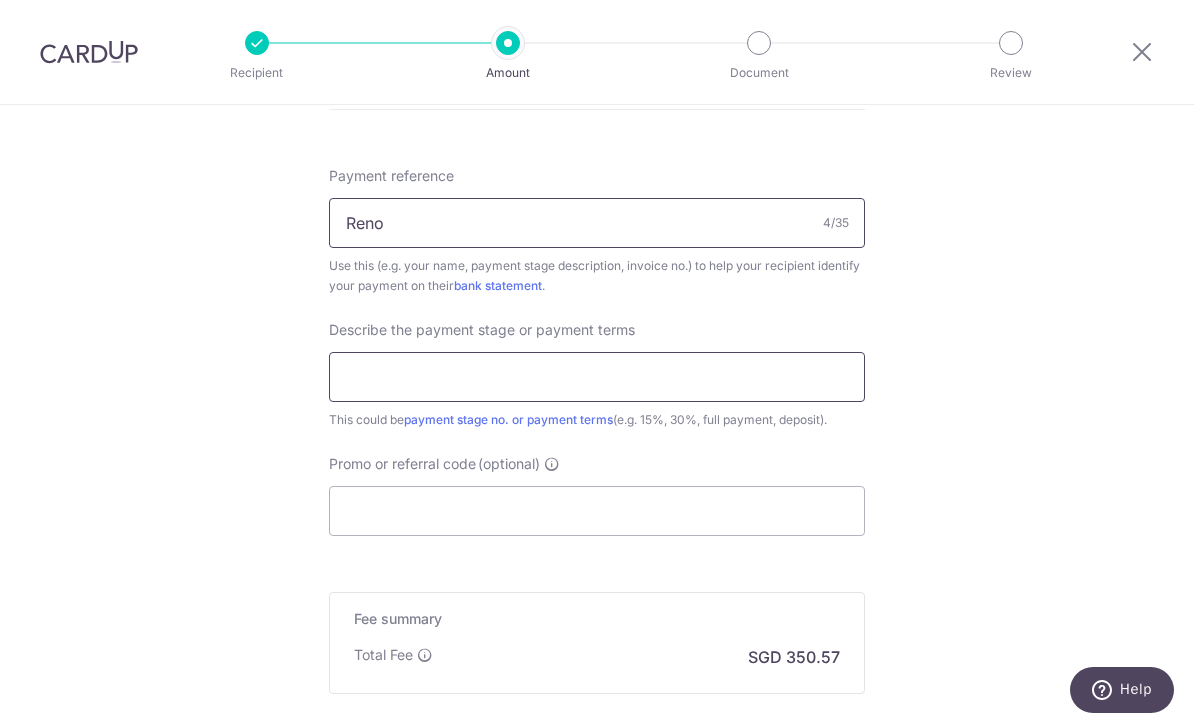type on "Reno" 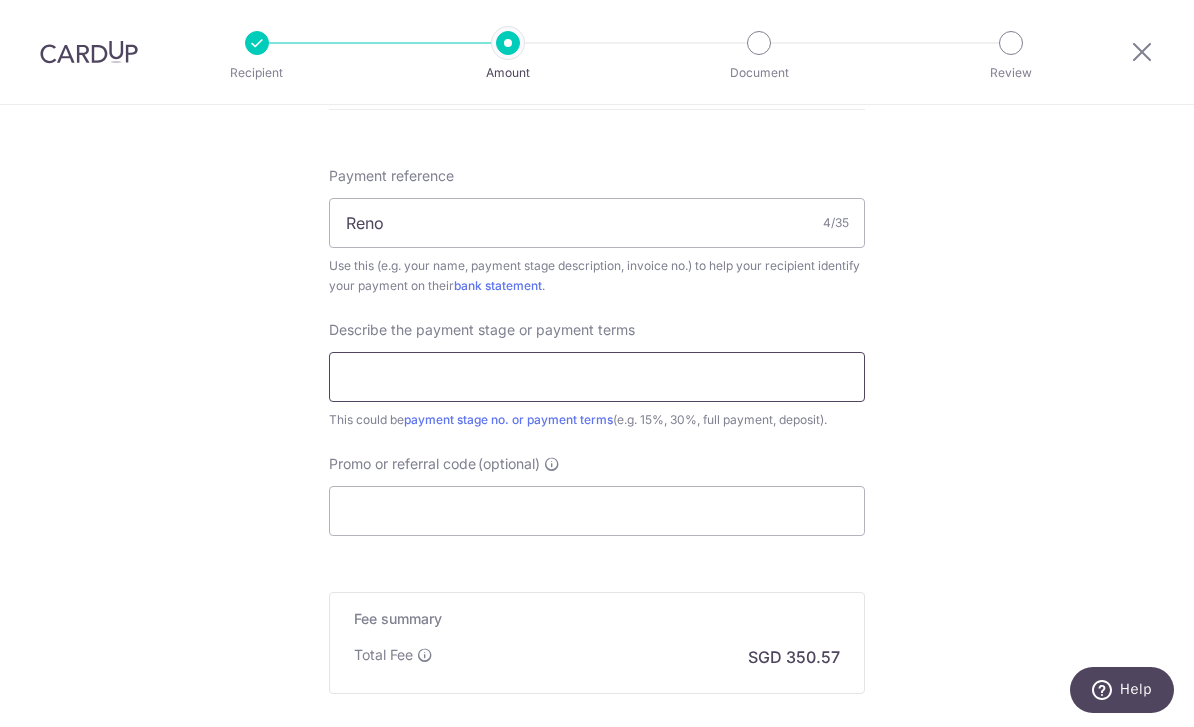 click at bounding box center (597, 377) 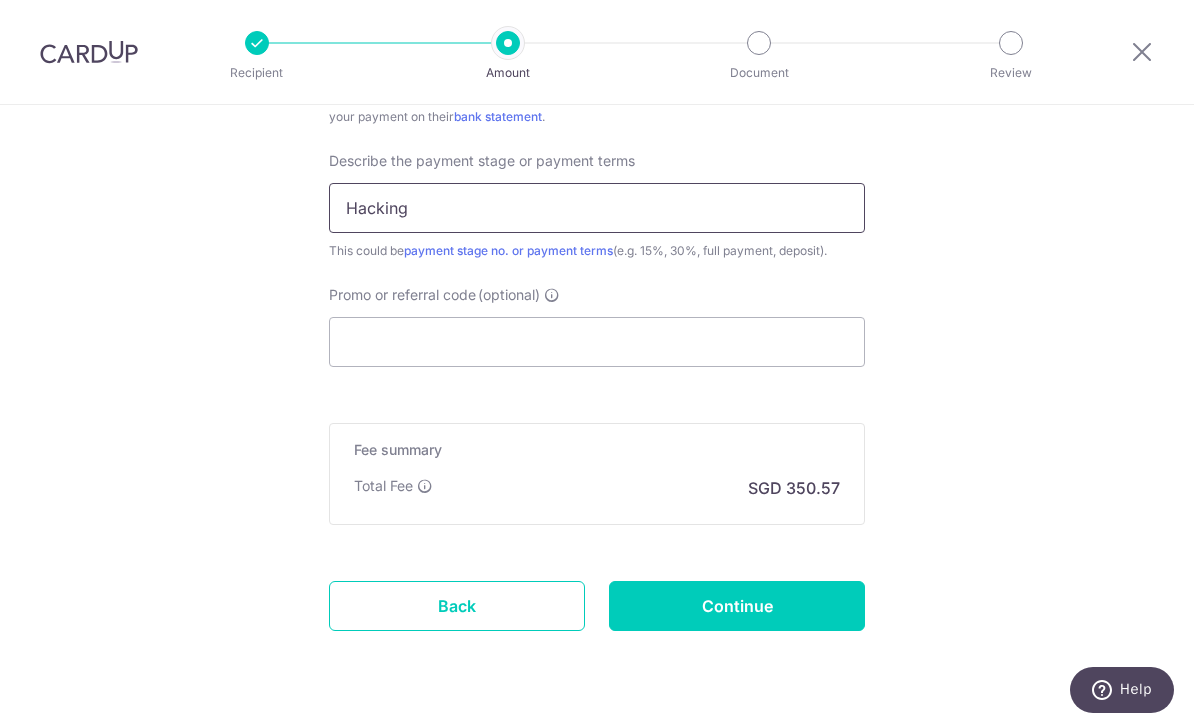 scroll, scrollTop: 1347, scrollLeft: 0, axis: vertical 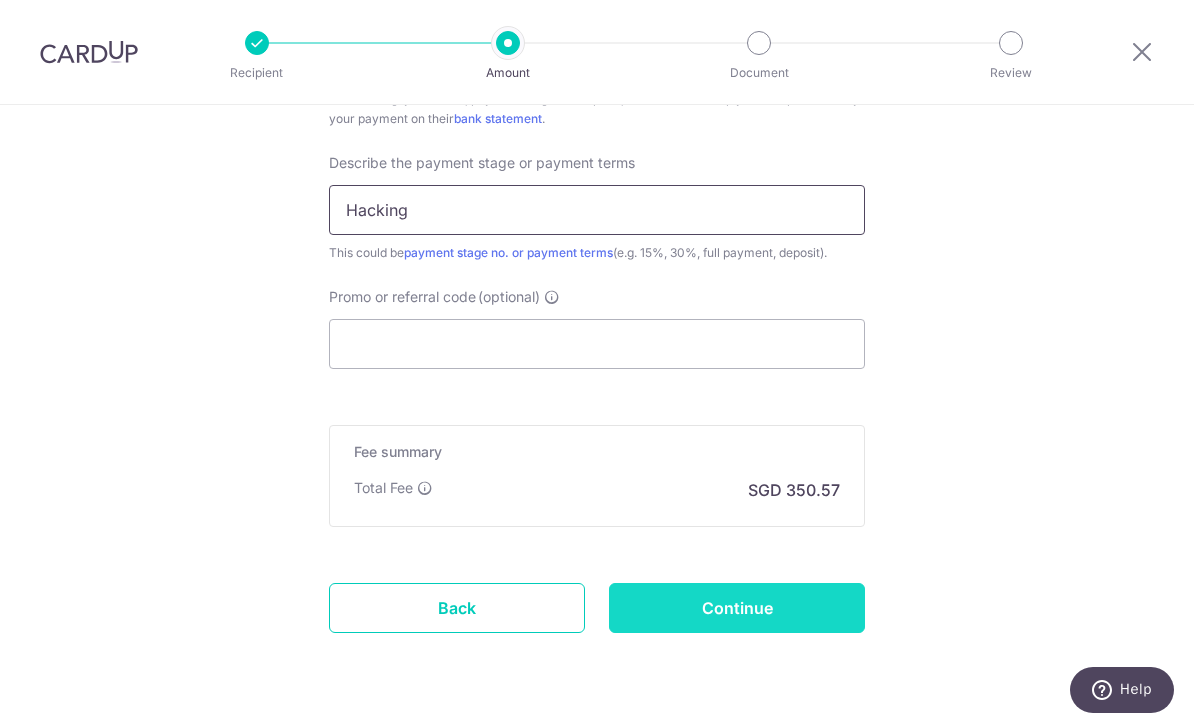 type on "Hacking" 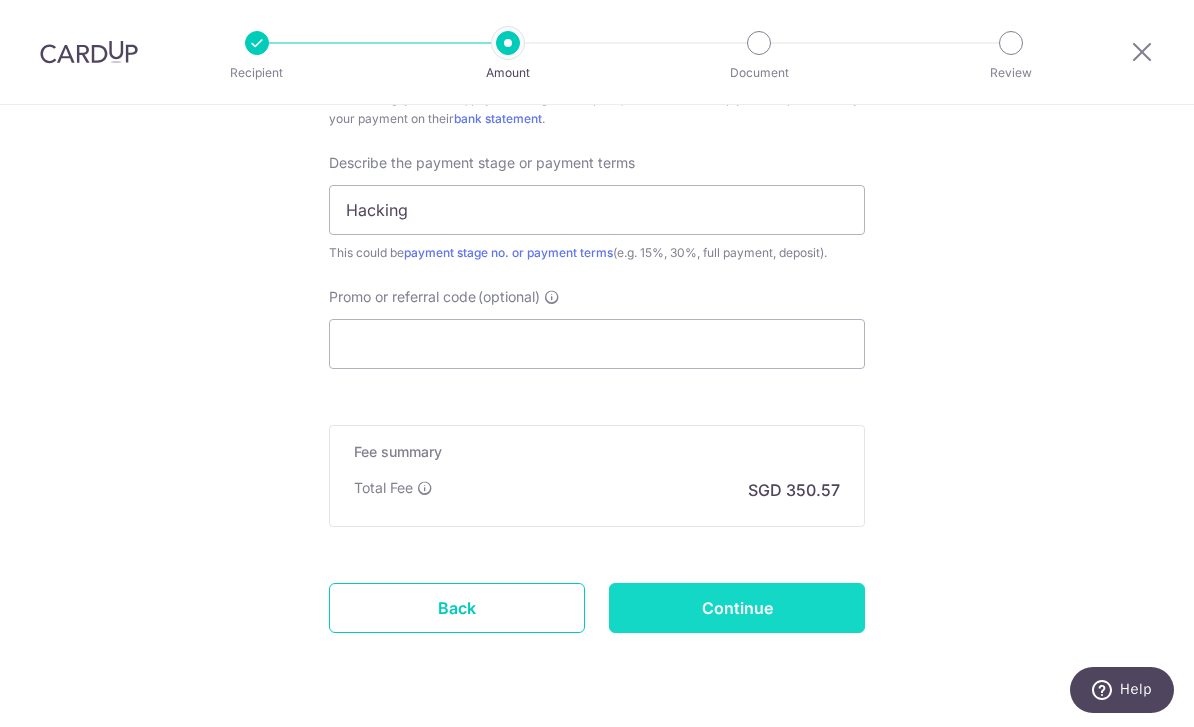 click on "Continue" at bounding box center (737, 608) 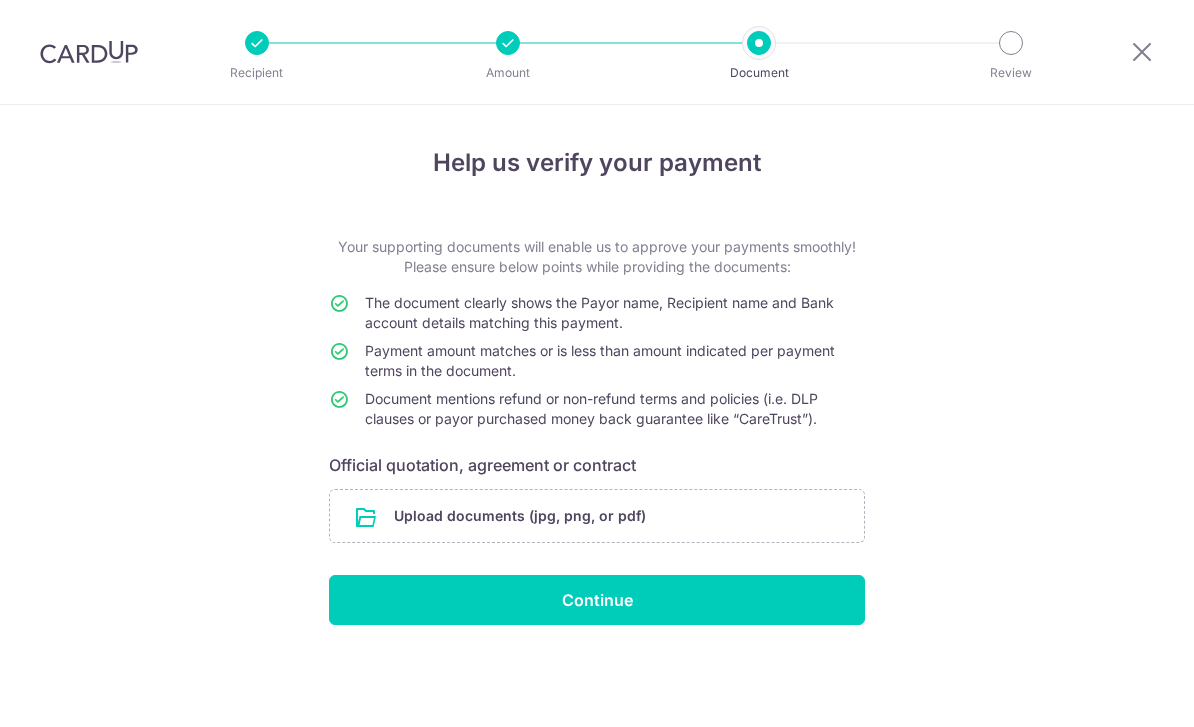 scroll, scrollTop: 0, scrollLeft: 0, axis: both 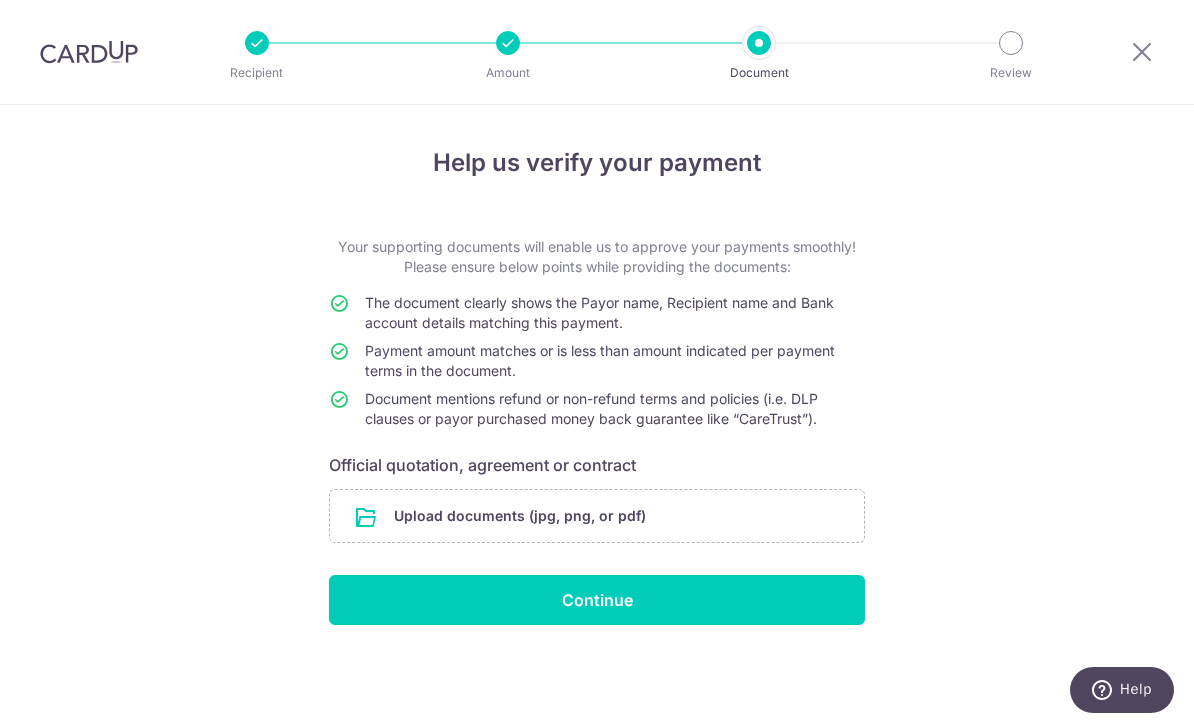 click on "Recipient Amount Document Review" at bounding box center [634, 52] 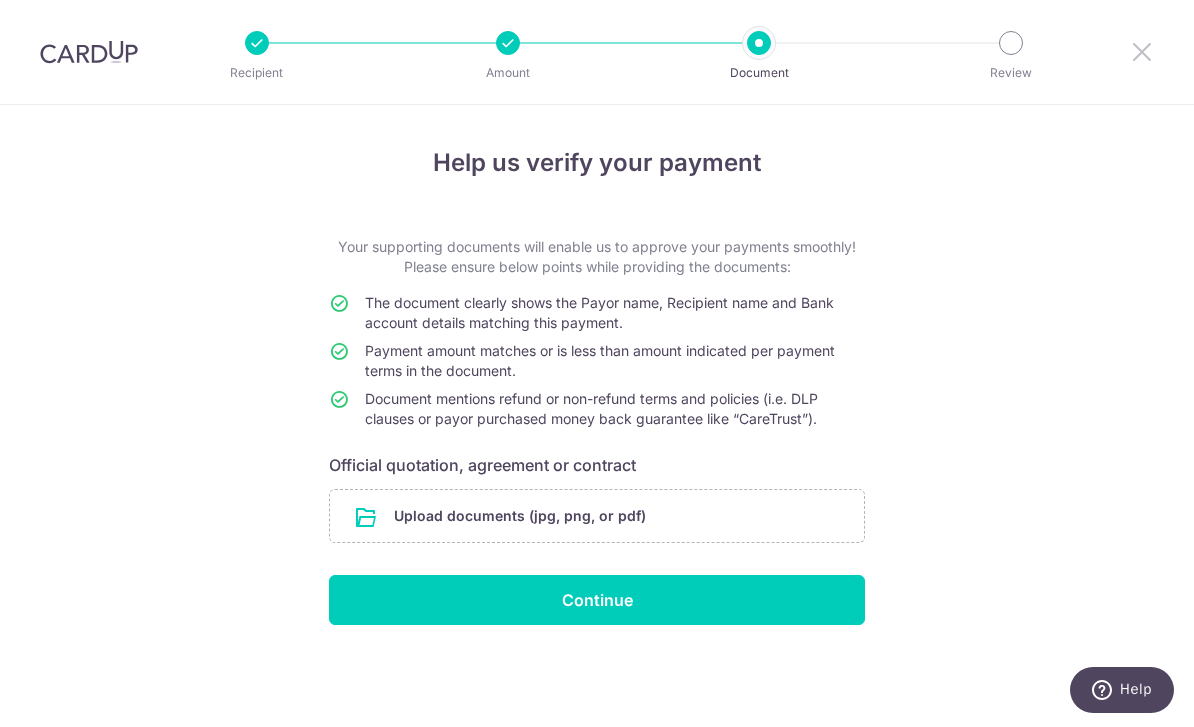 click at bounding box center (1142, 51) 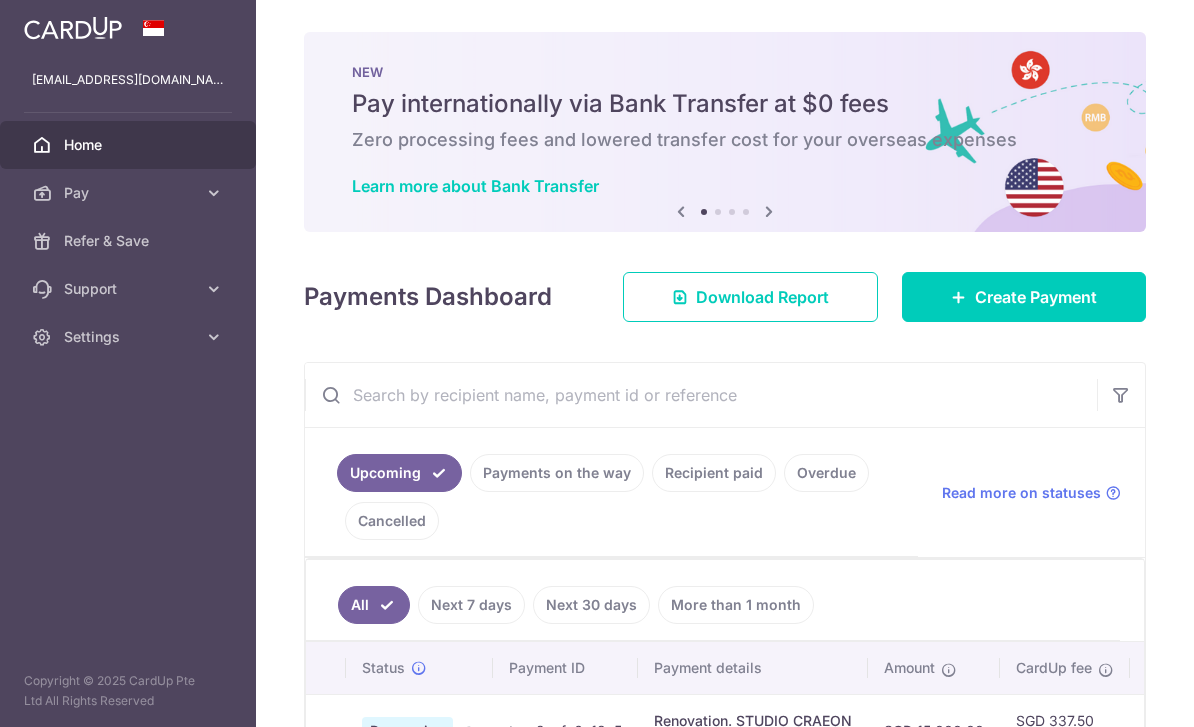 scroll, scrollTop: 0, scrollLeft: 0, axis: both 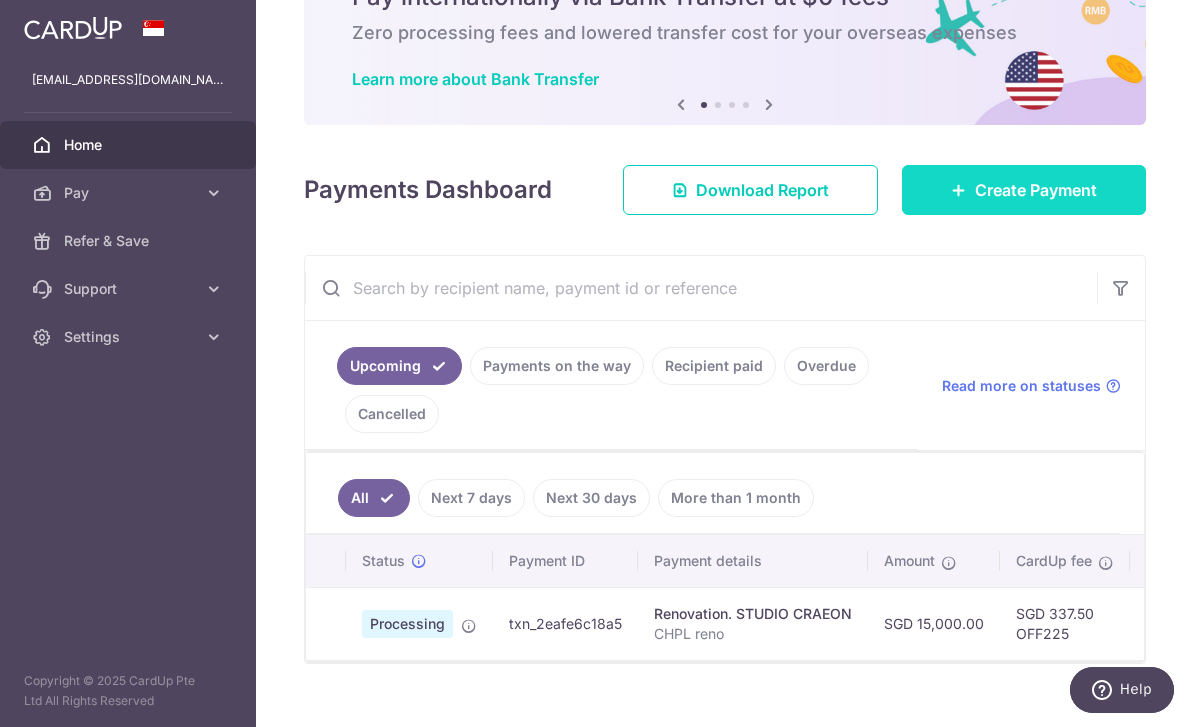click on "Create Payment" at bounding box center (1036, 190) 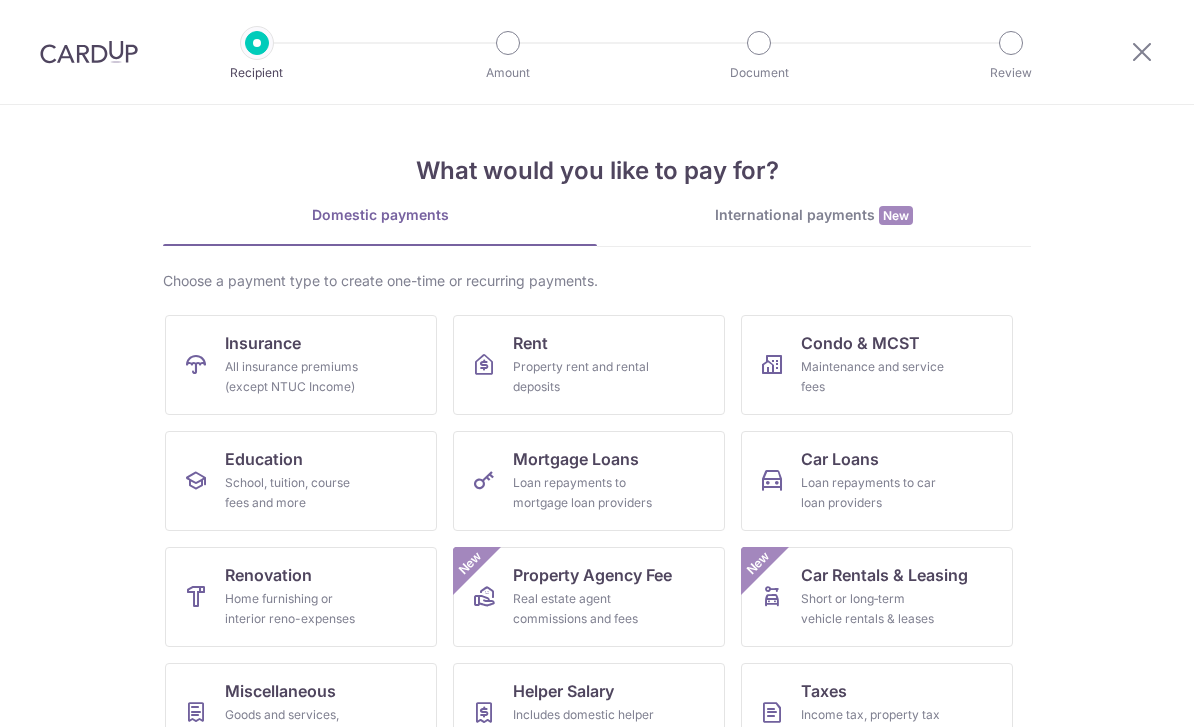scroll, scrollTop: 0, scrollLeft: 0, axis: both 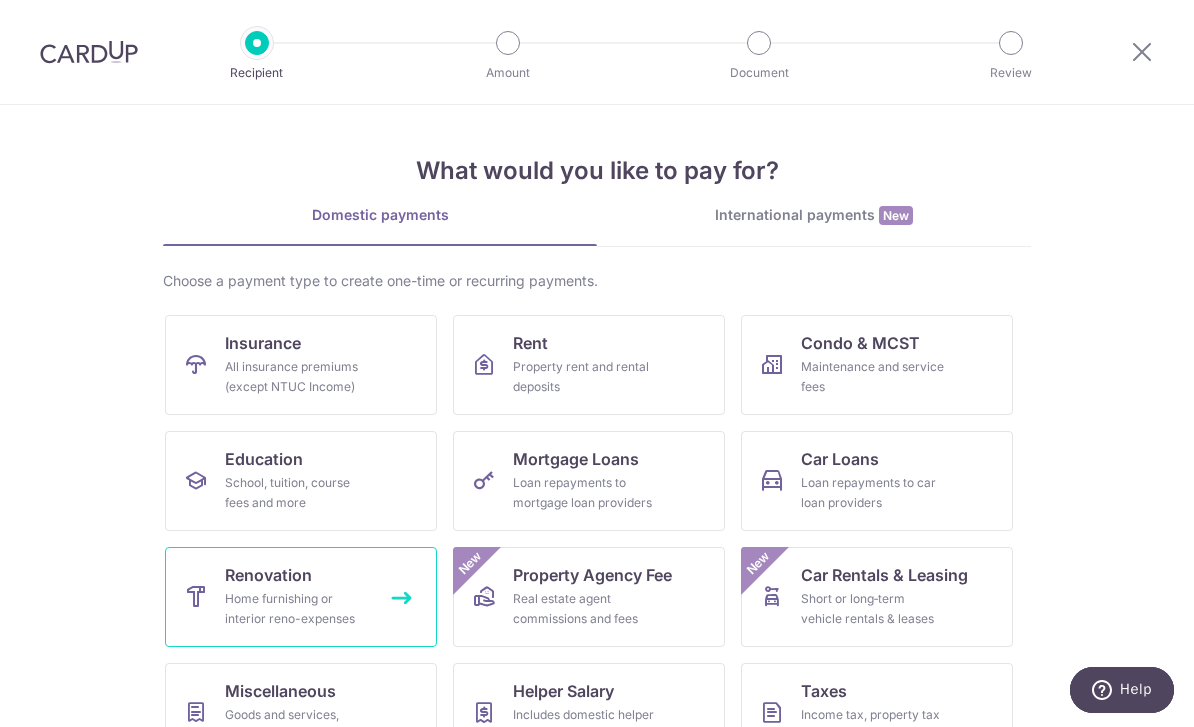 click on "Renovation Home furnishing or interior reno-expenses" at bounding box center [301, 597] 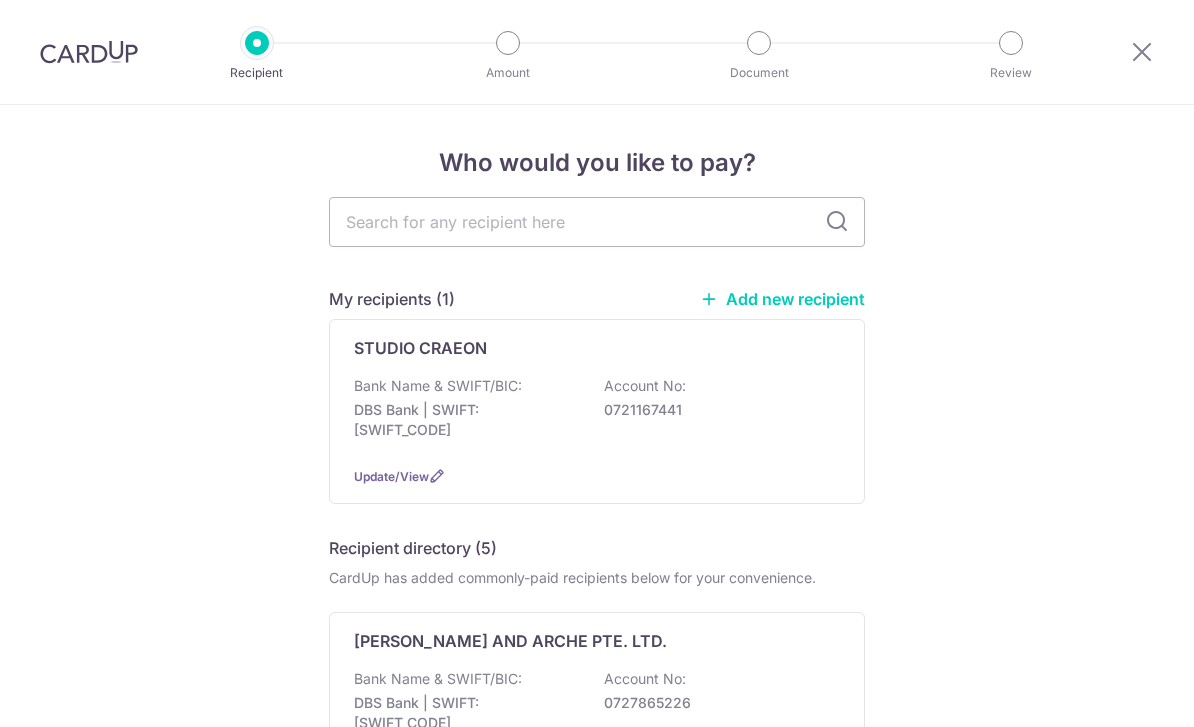 scroll, scrollTop: 0, scrollLeft: 0, axis: both 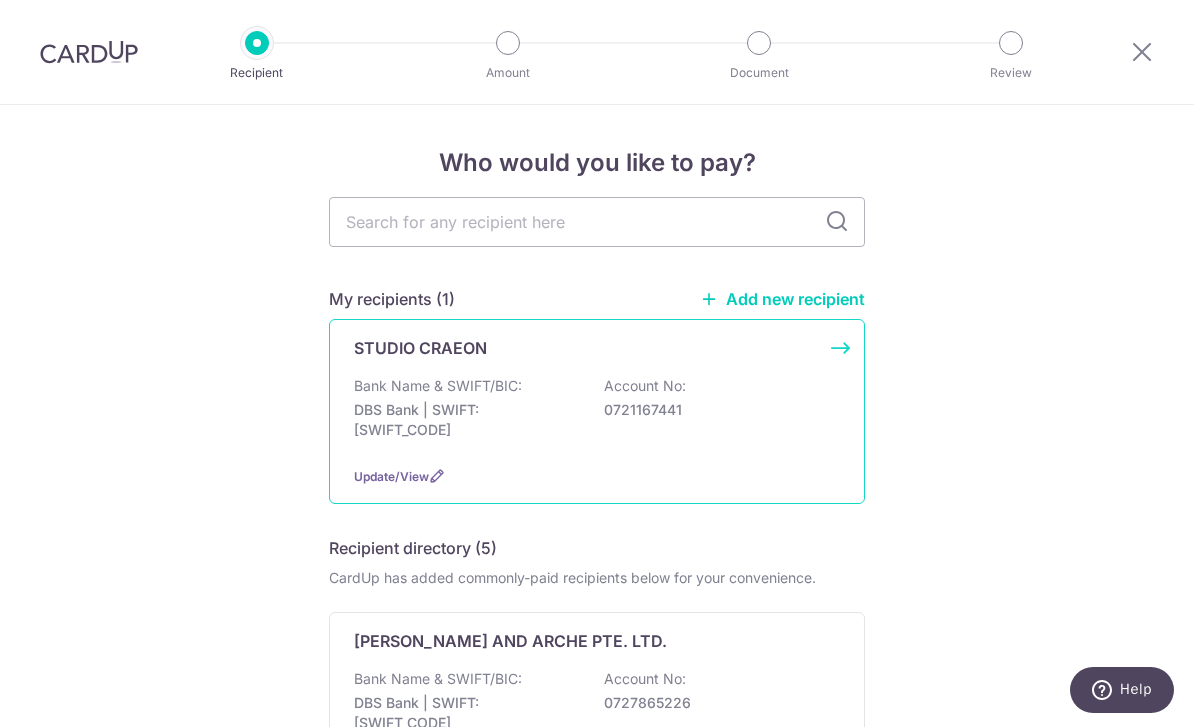 click on "0721167441" at bounding box center [716, 410] 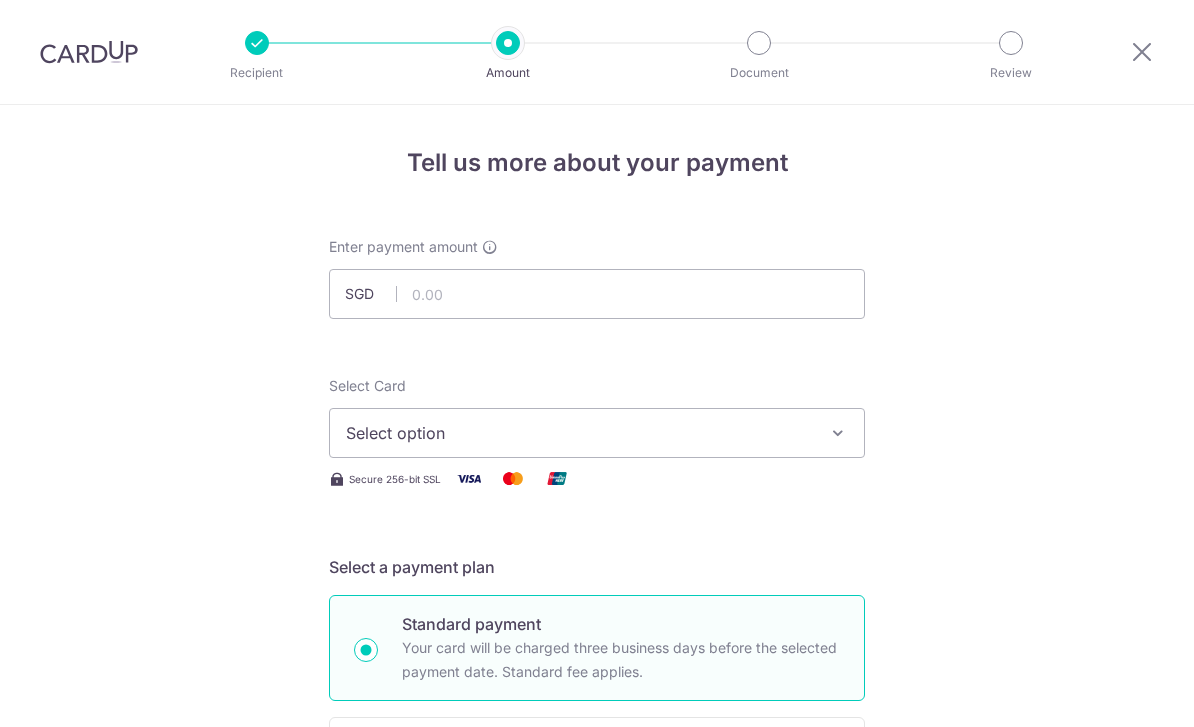 scroll, scrollTop: 0, scrollLeft: 0, axis: both 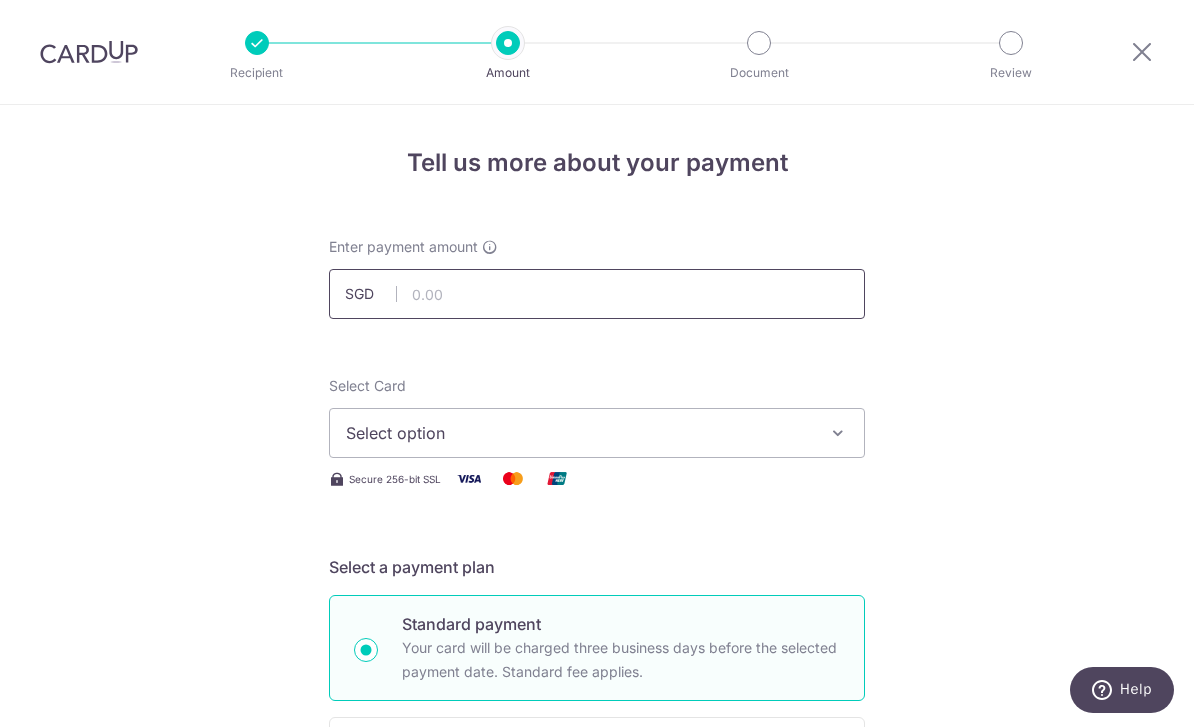 click at bounding box center (597, 294) 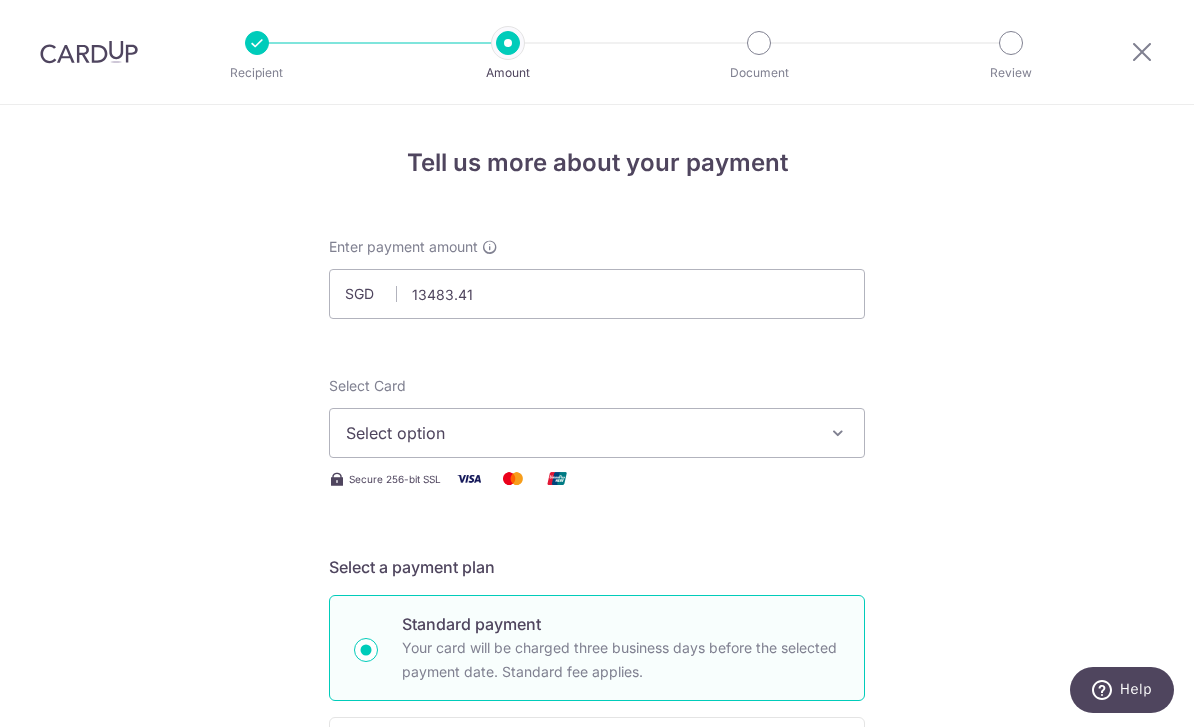 click on "Select option" at bounding box center (579, 433) 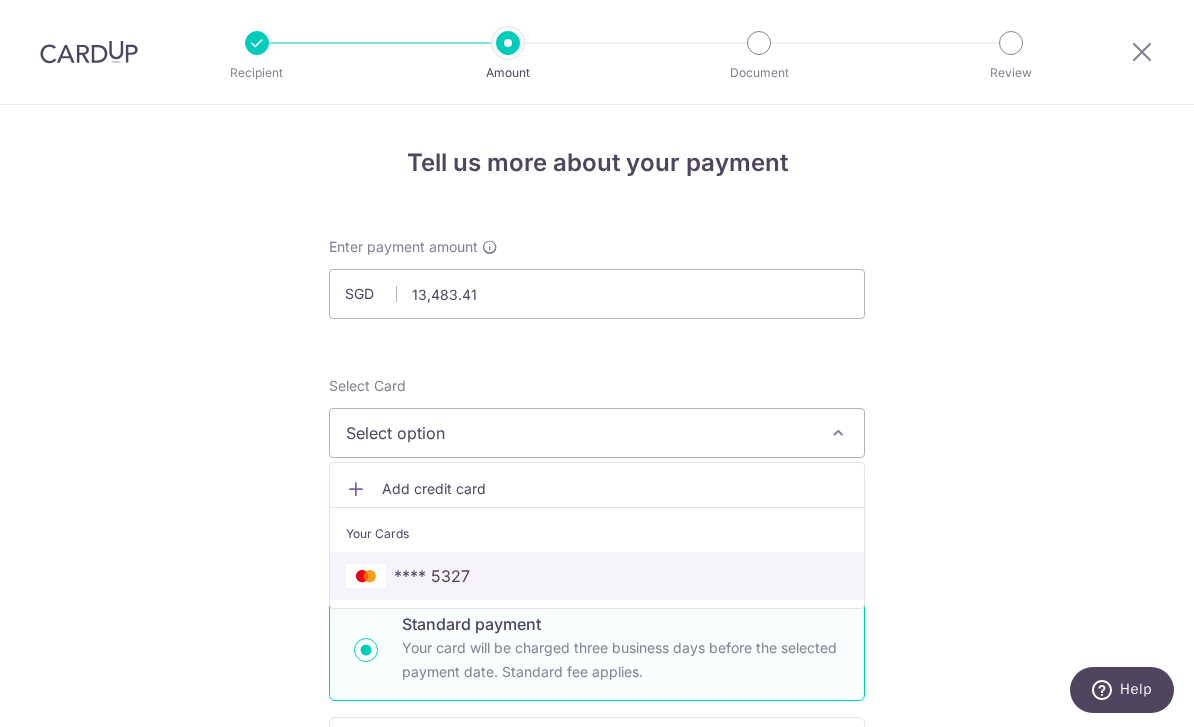 click on "**** 5327" at bounding box center [597, 576] 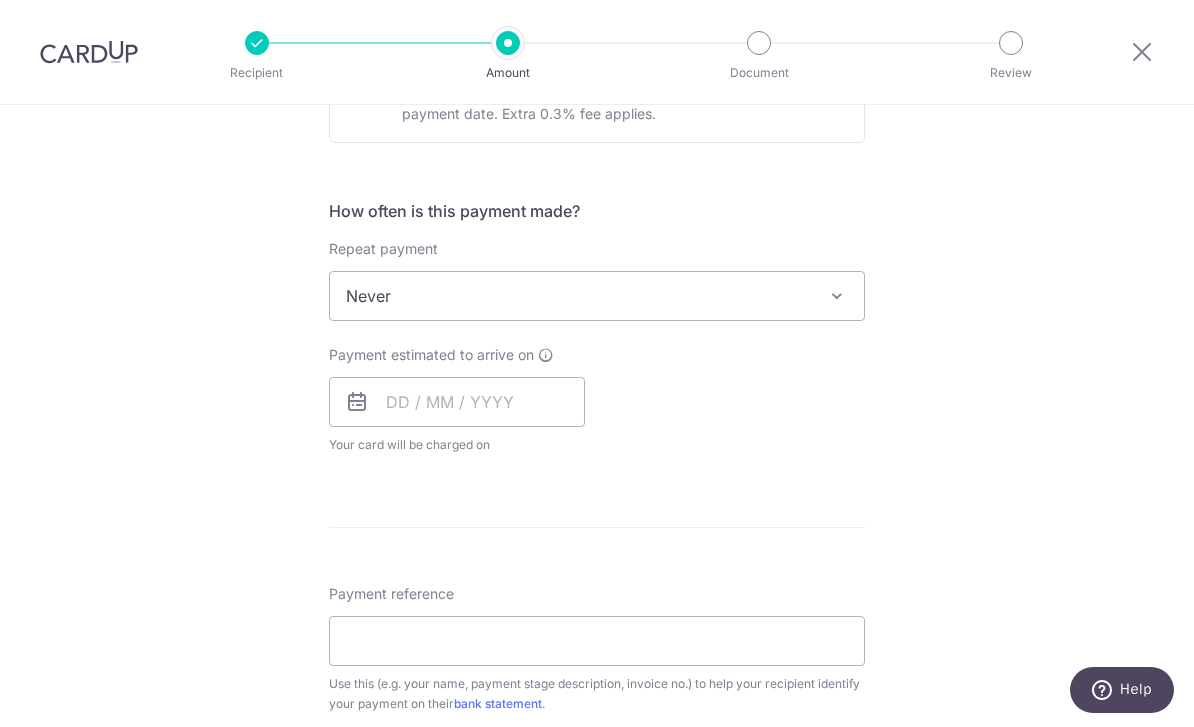 scroll, scrollTop: 686, scrollLeft: 0, axis: vertical 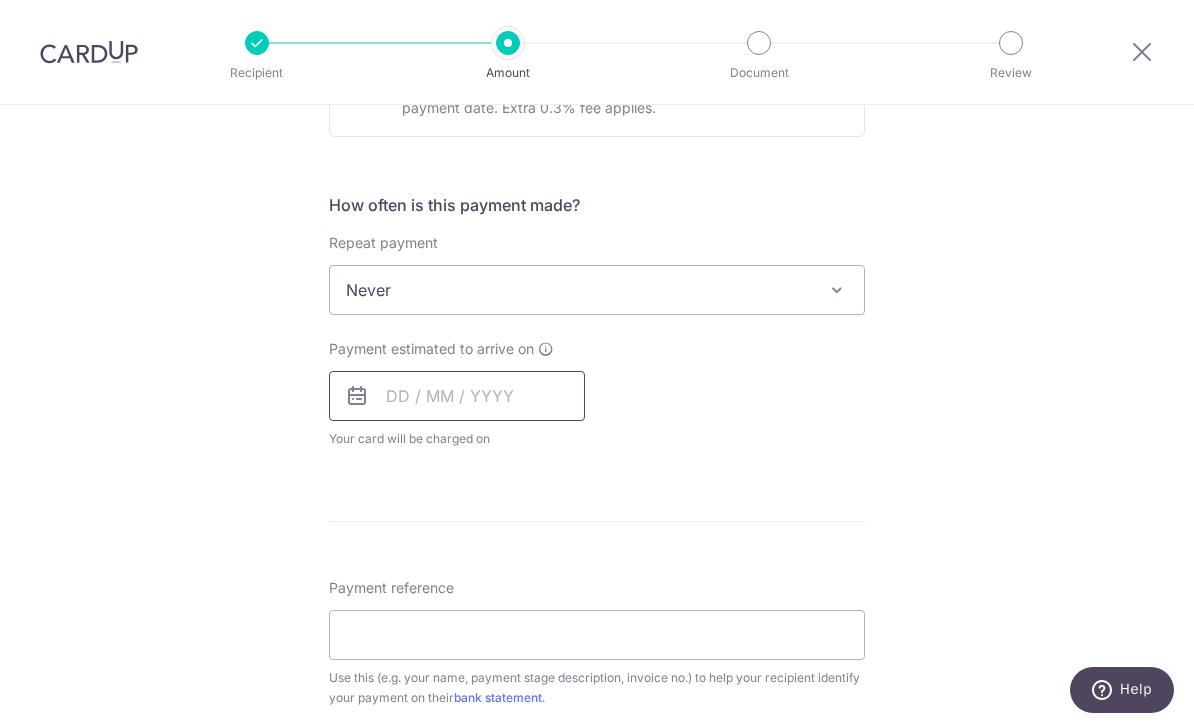 click at bounding box center [457, 396] 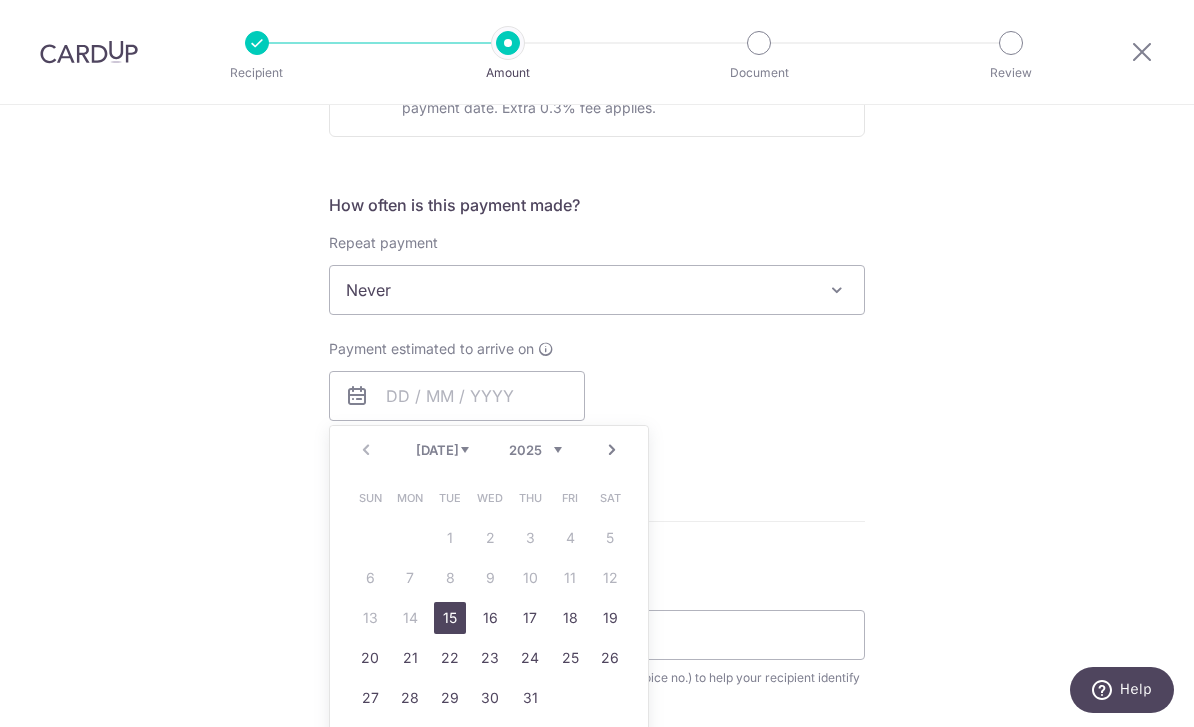click on "15" at bounding box center (450, 618) 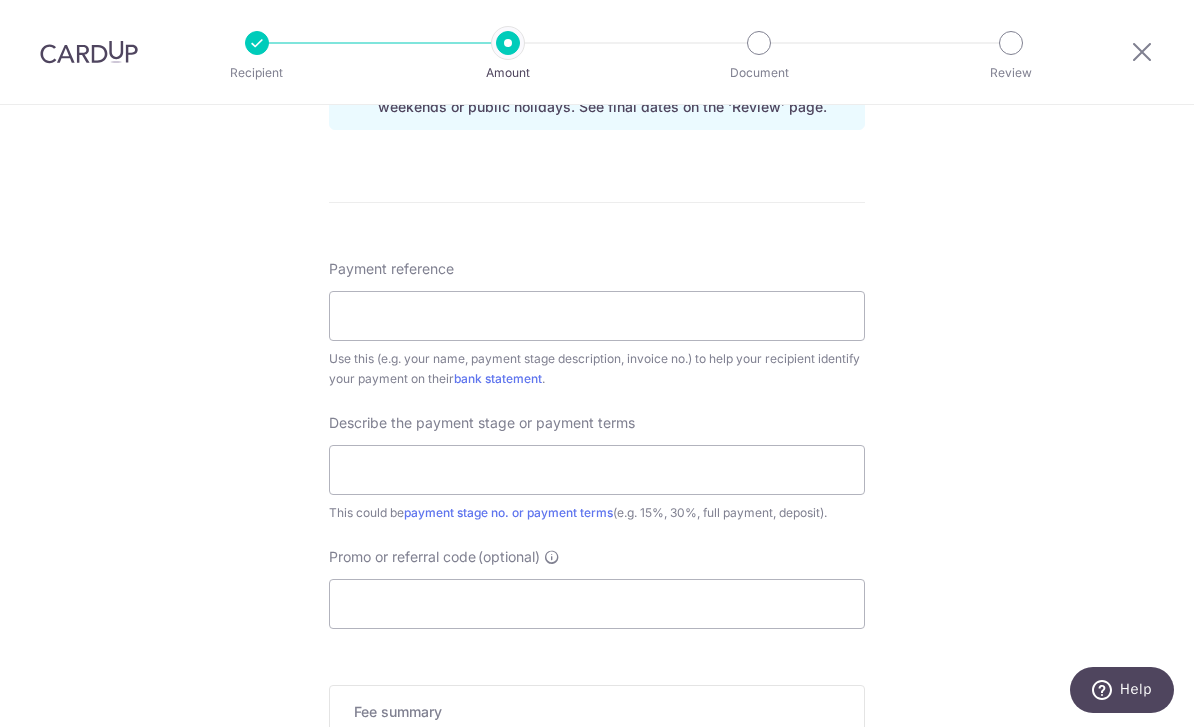 scroll, scrollTop: 1097, scrollLeft: 0, axis: vertical 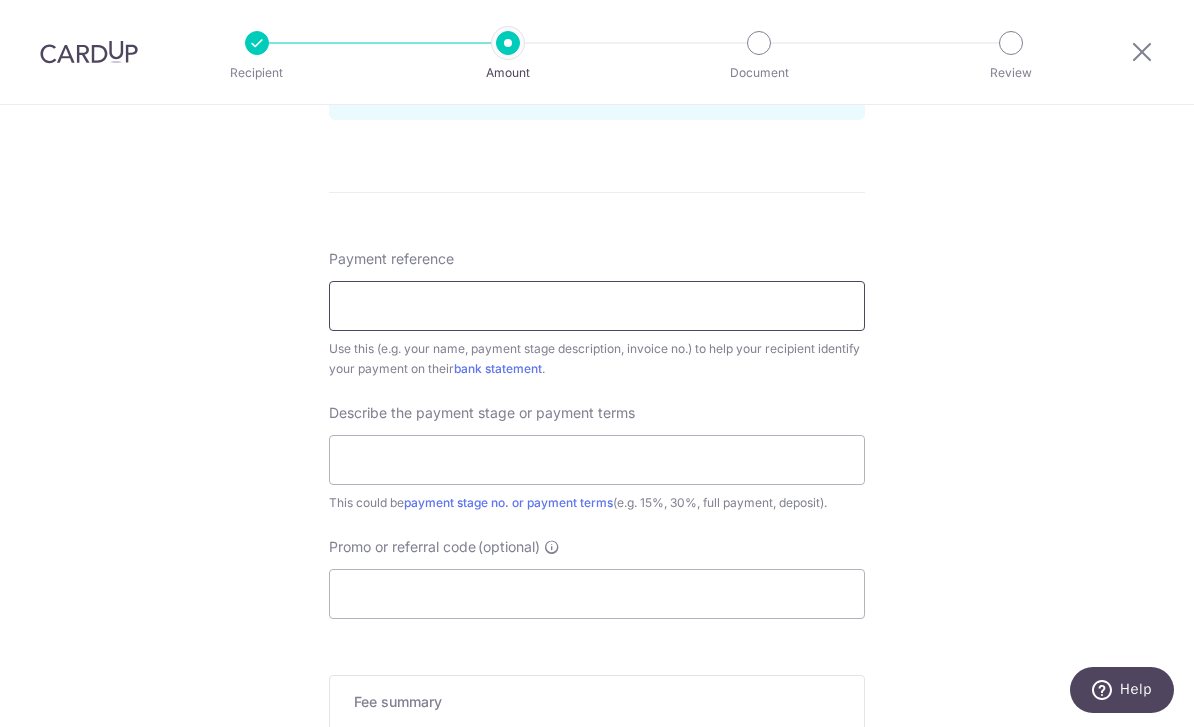 click on "Payment reference" at bounding box center [597, 306] 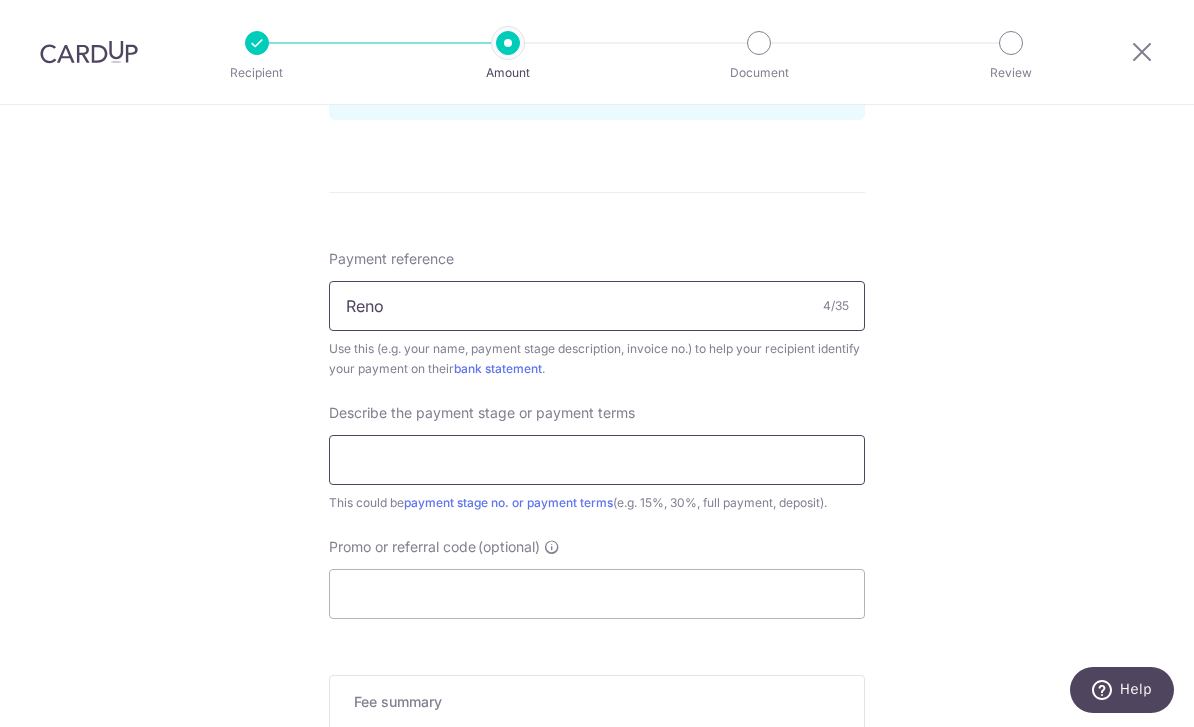 type on "Reno" 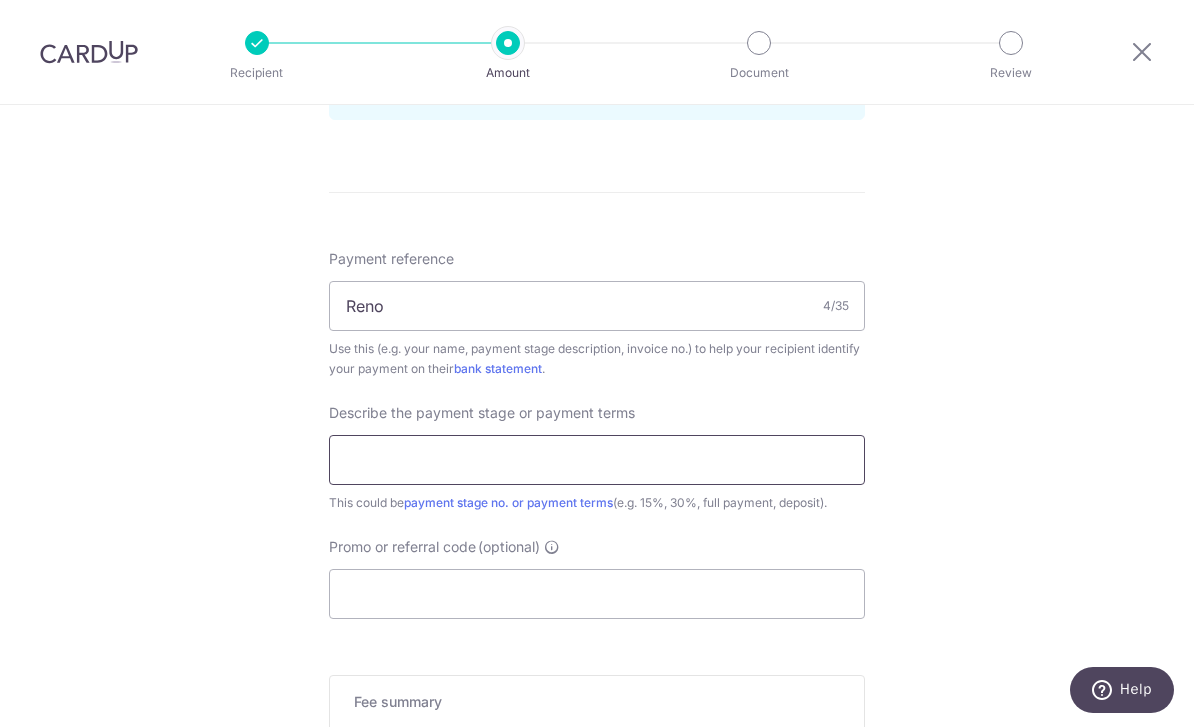 click at bounding box center [597, 460] 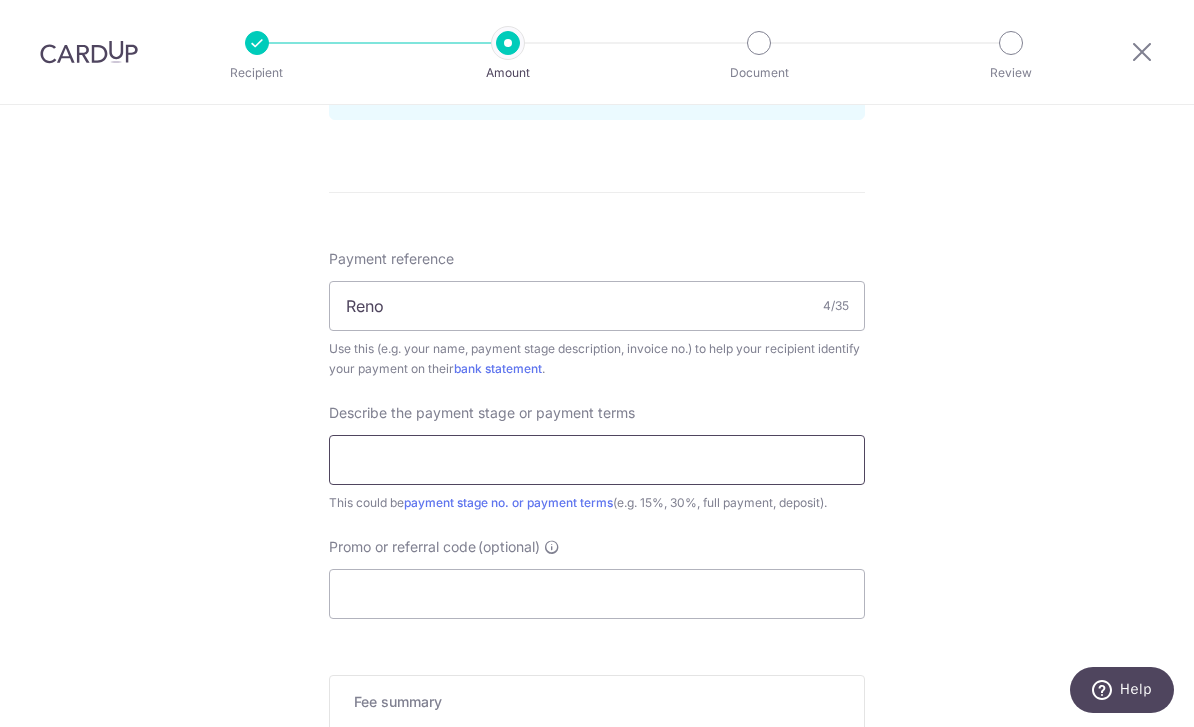 type on "a" 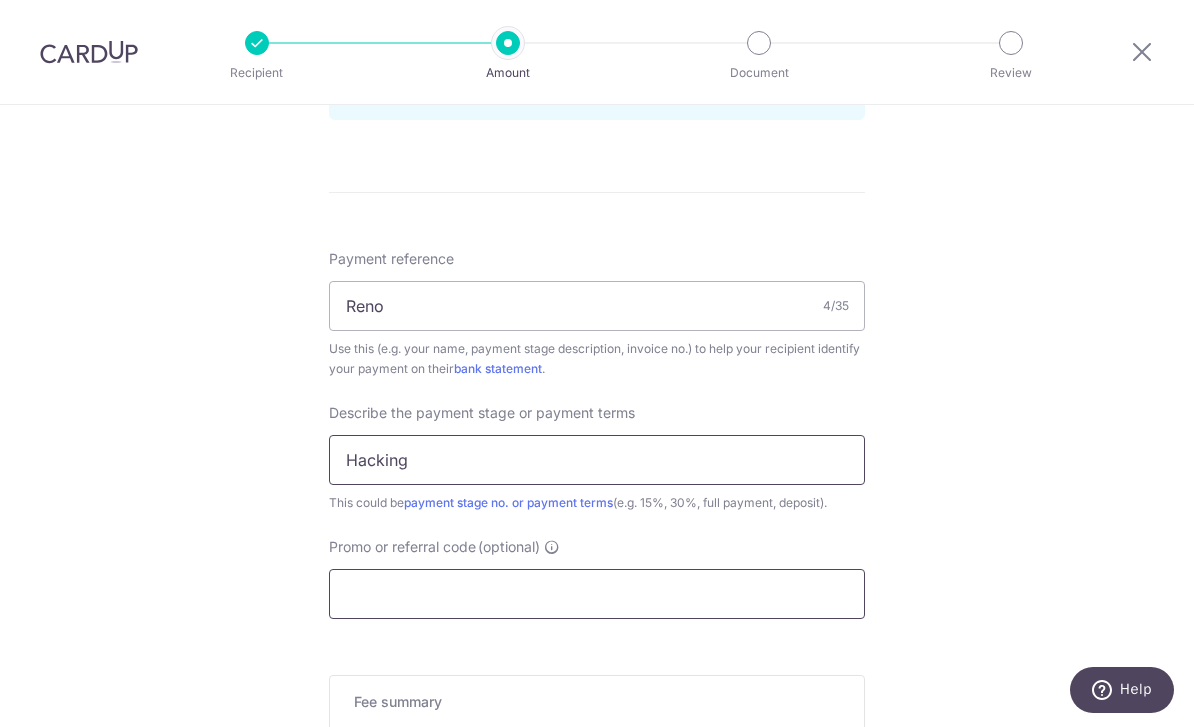 type on "Hacking" 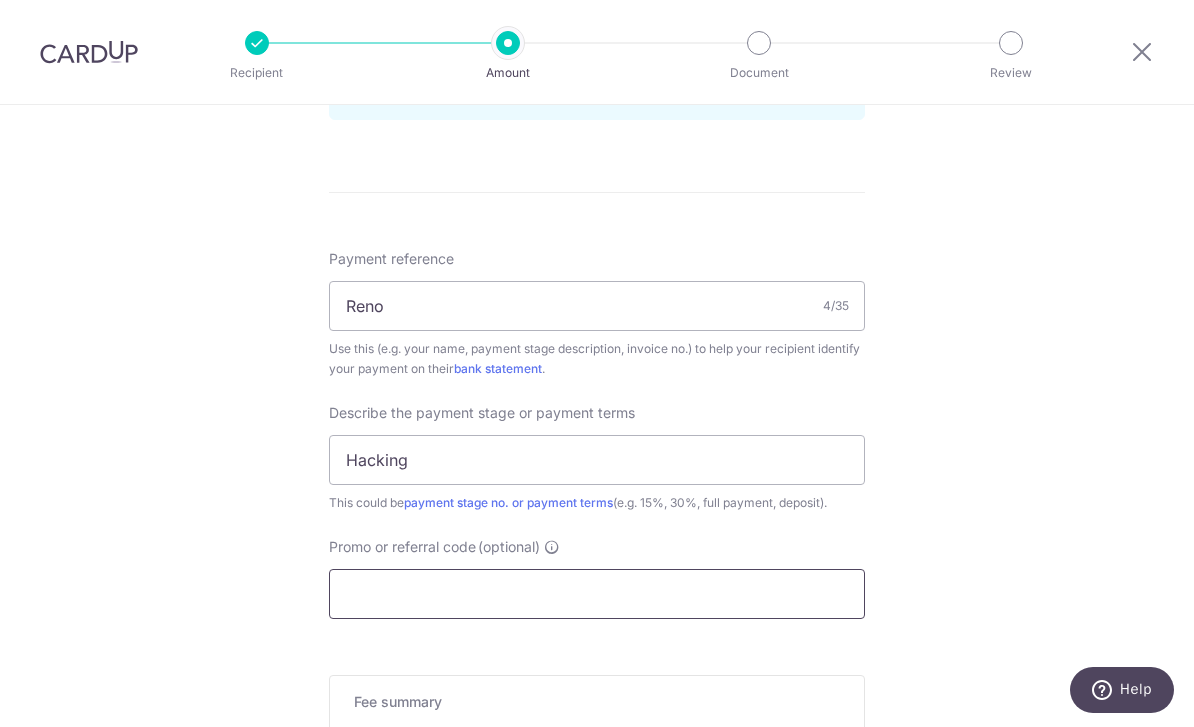 click on "Promo or referral code
(optional)" at bounding box center (597, 594) 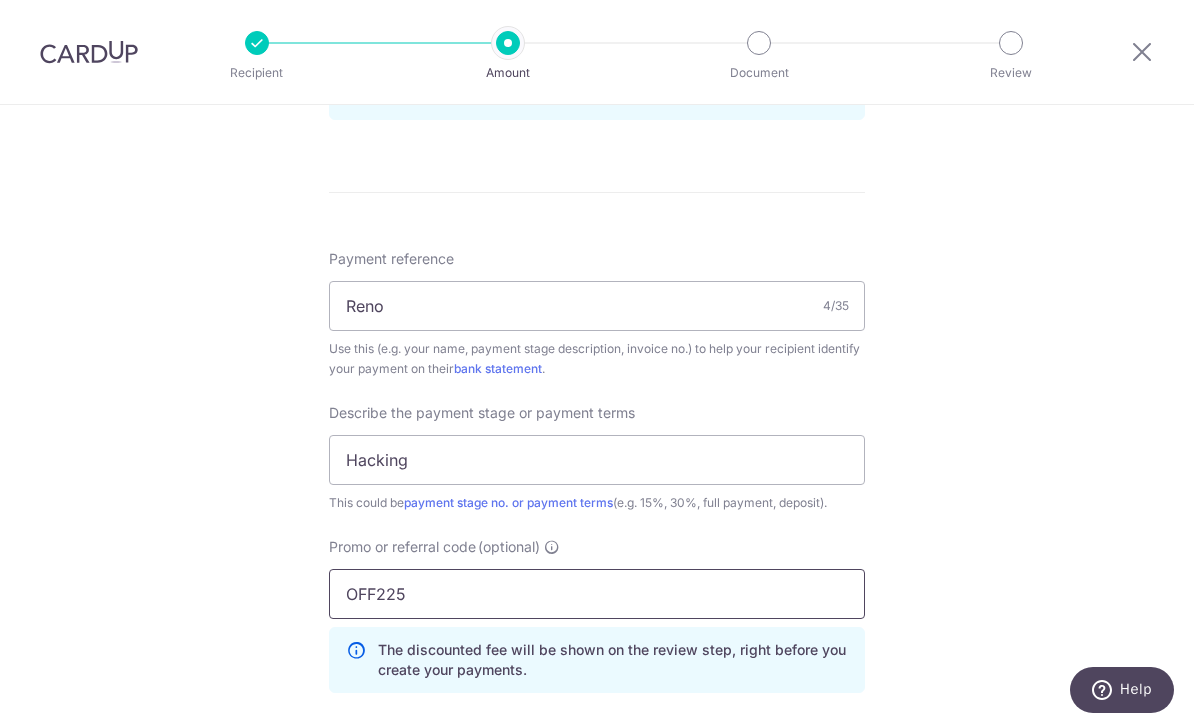 type on "OFF225" 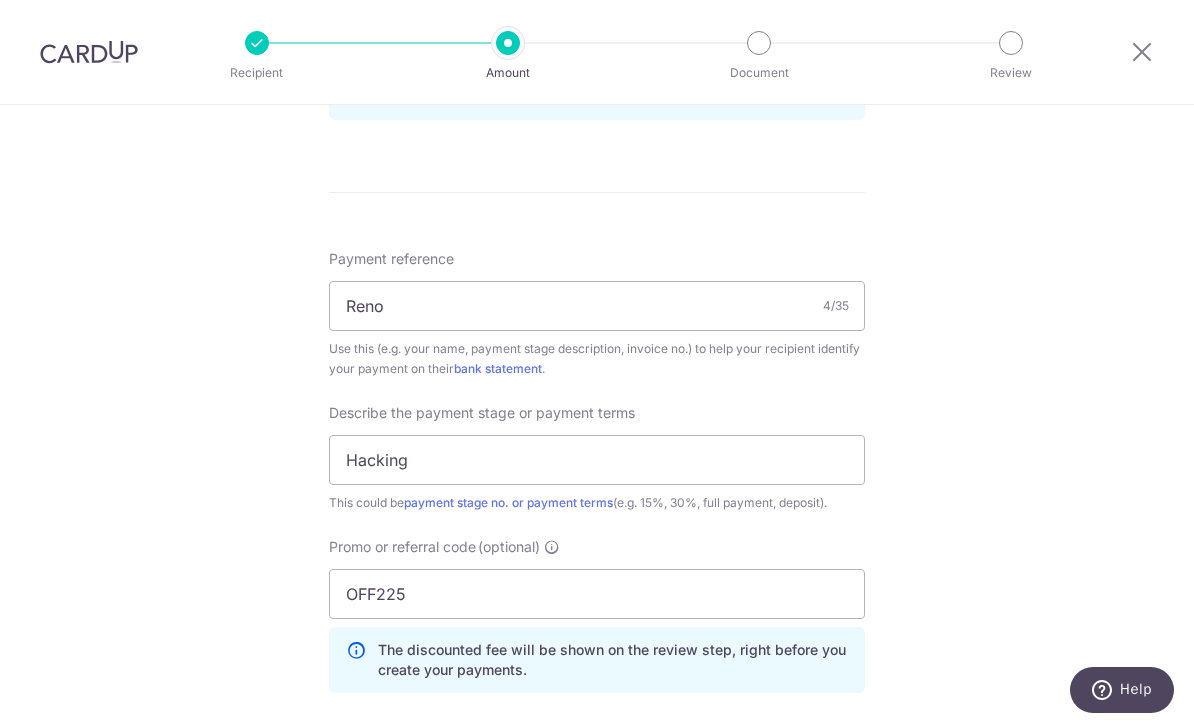 click on "Tell us more about your payment
Enter payment amount
SGD
13,483.41
13483.41
Select Card
**** 5327
Add credit card
Your Cards
**** 5327
Secure 256-bit SSL
Text
New card details
Card
Secure 256-bit SSL" at bounding box center (597, 65) 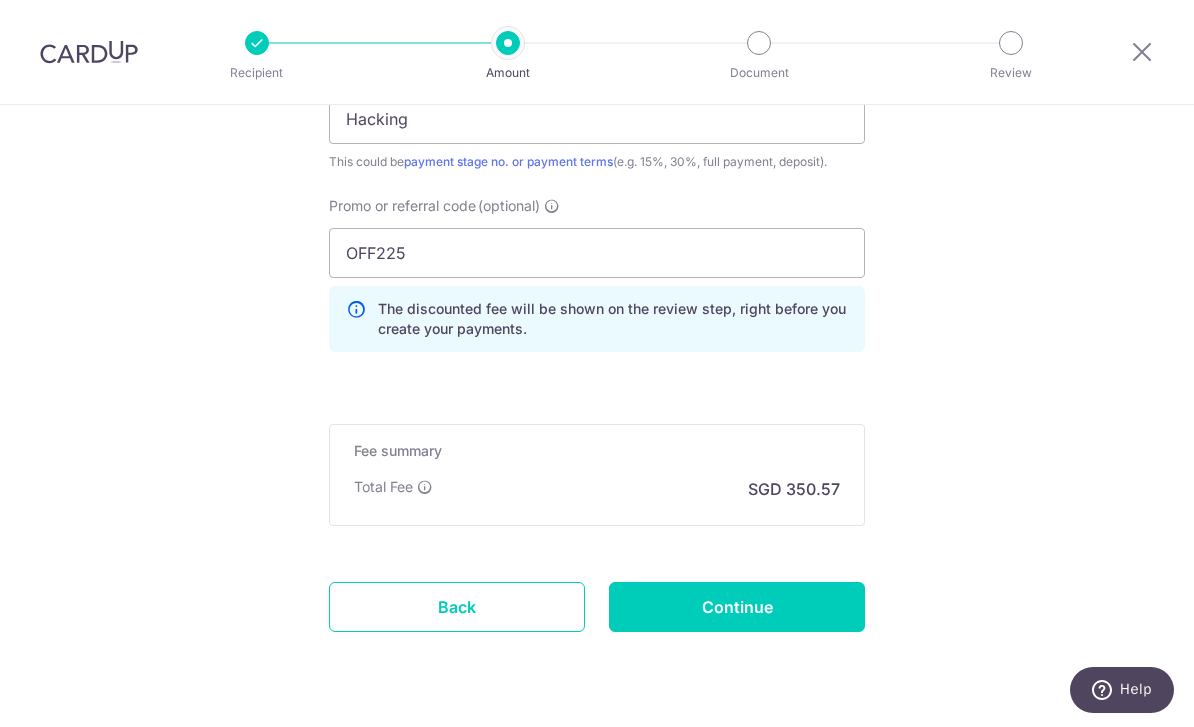 scroll, scrollTop: 1437, scrollLeft: 0, axis: vertical 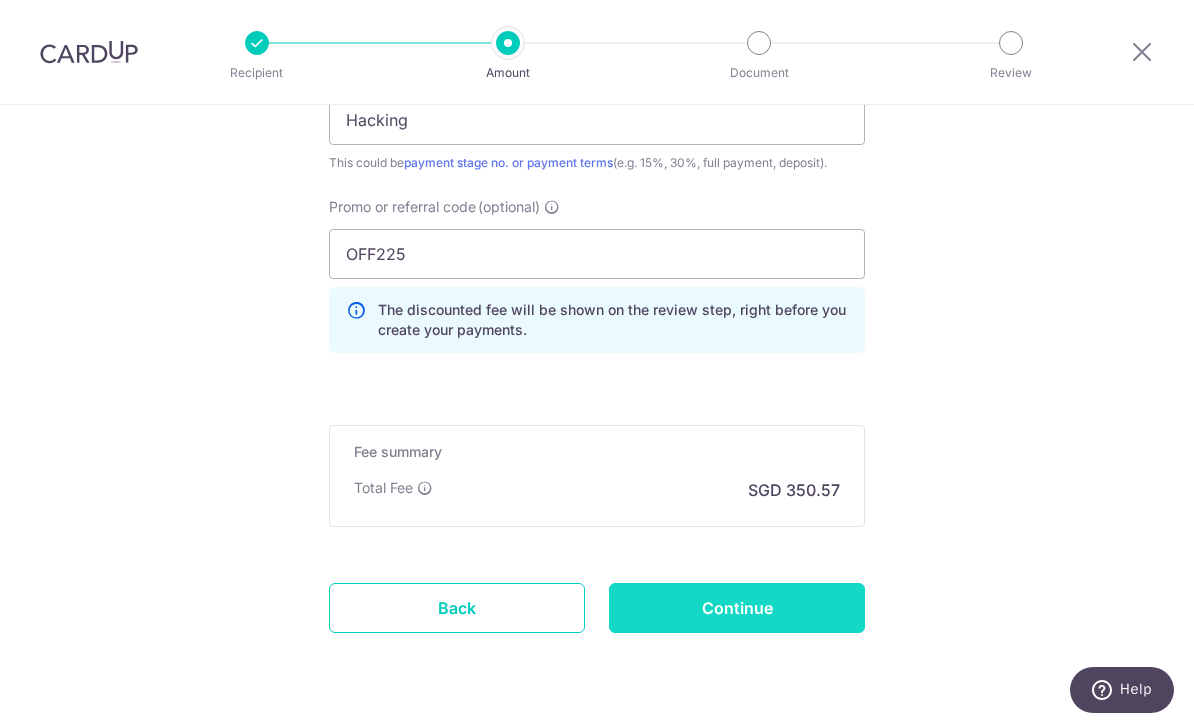 click on "Continue" at bounding box center (737, 608) 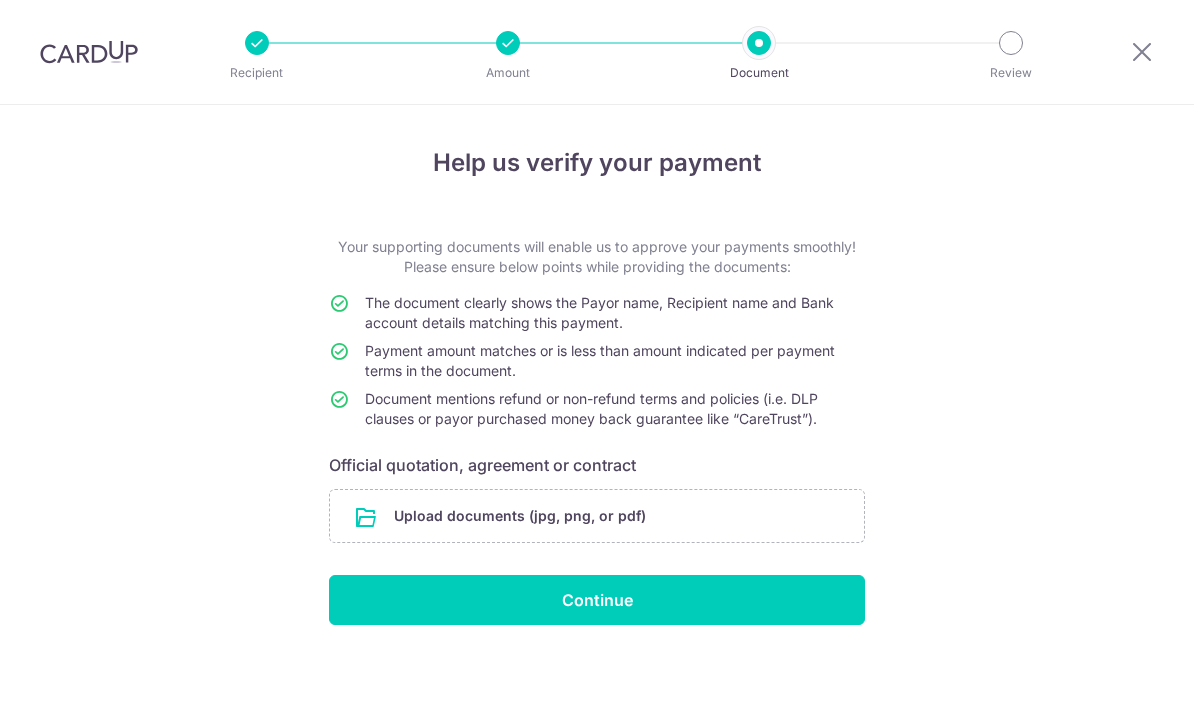 scroll, scrollTop: 0, scrollLeft: 0, axis: both 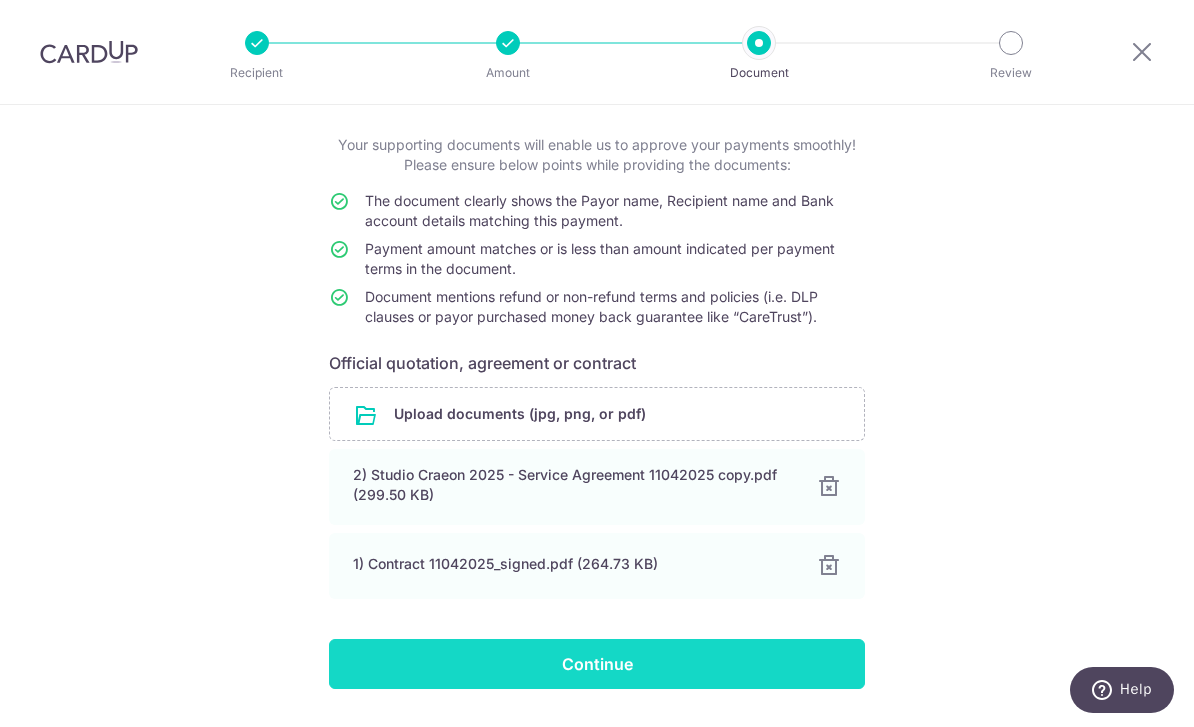 click on "Continue" at bounding box center (597, 664) 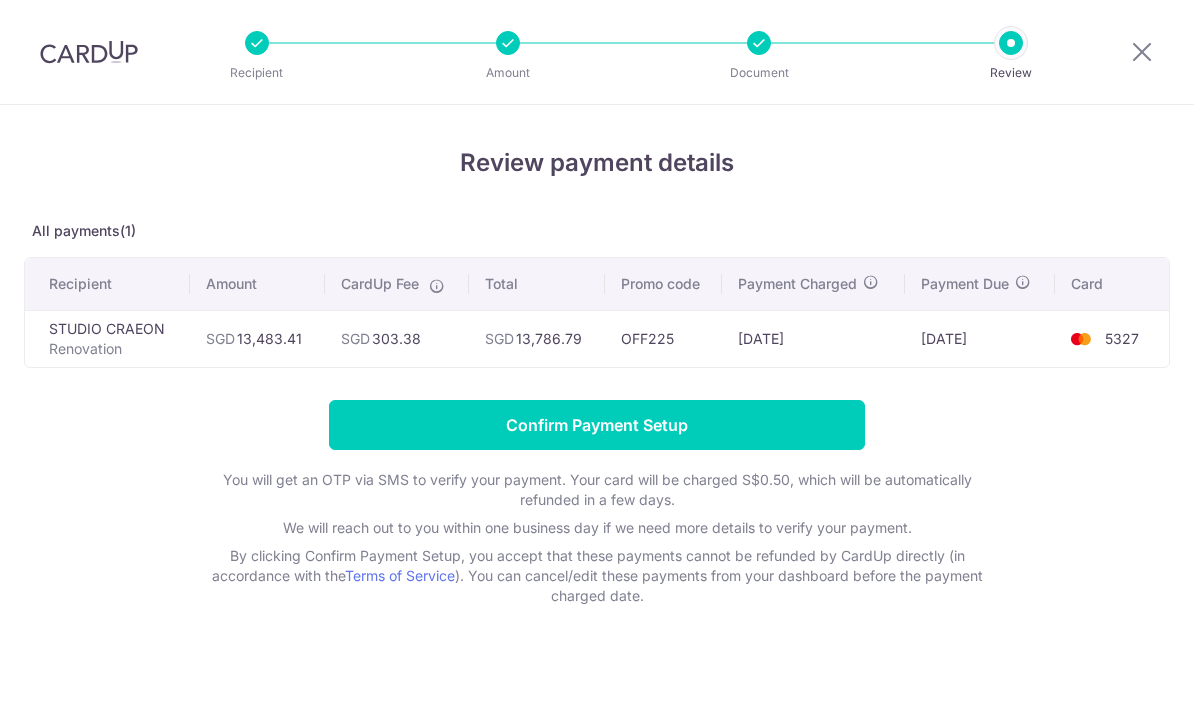 scroll, scrollTop: 0, scrollLeft: 0, axis: both 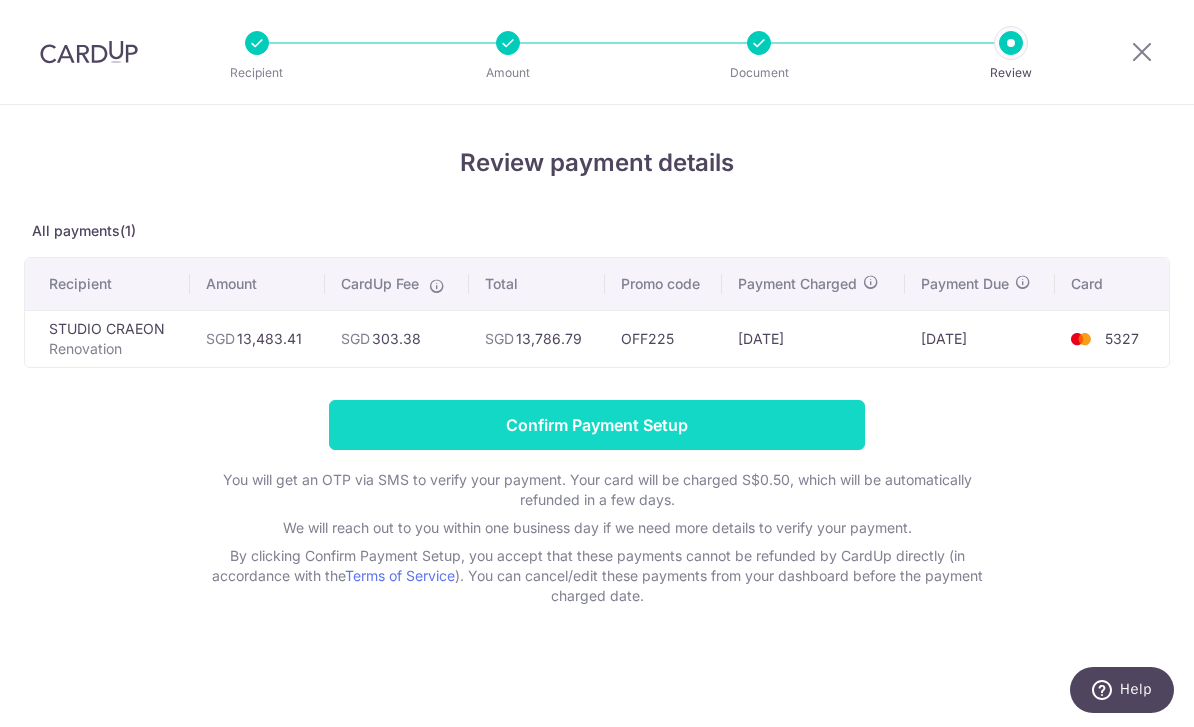 click on "Confirm Payment Setup" at bounding box center (597, 425) 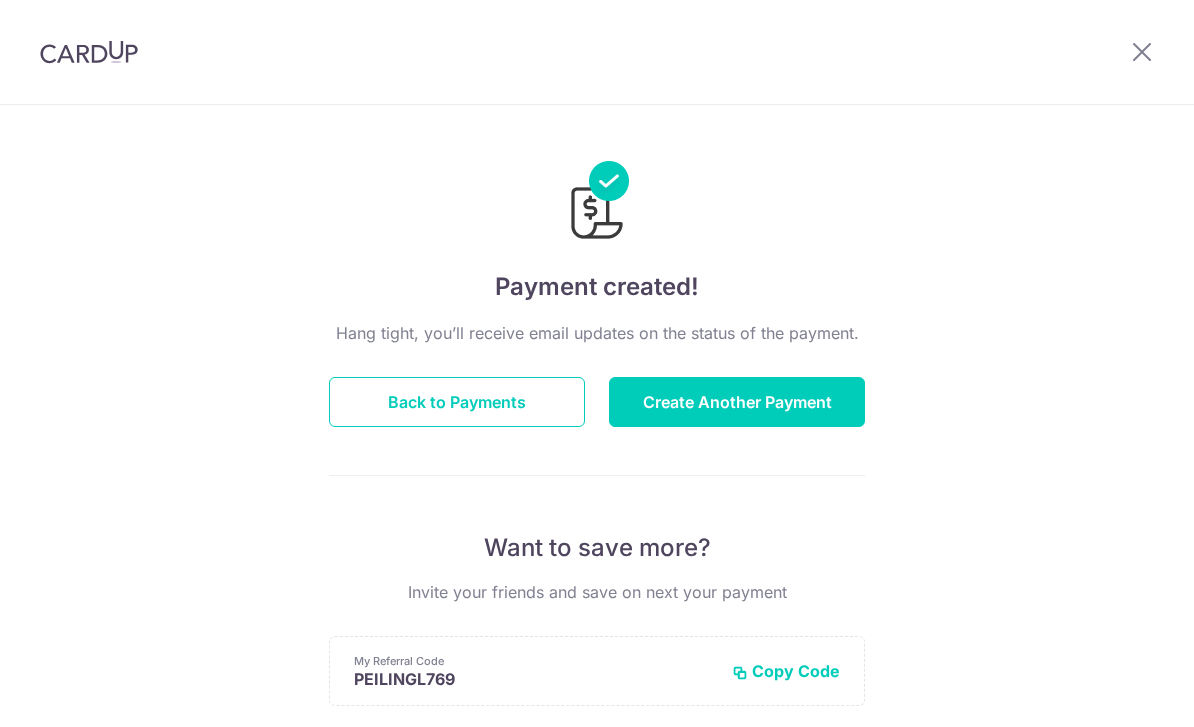 scroll, scrollTop: 0, scrollLeft: 0, axis: both 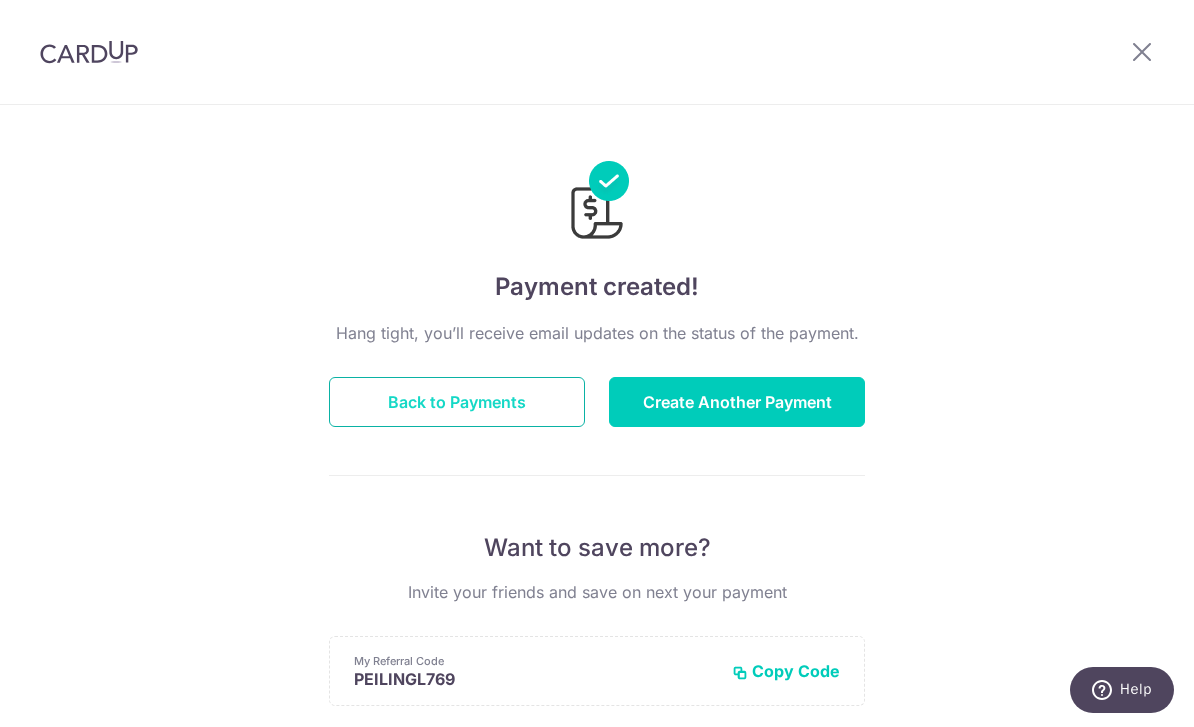 click on "Back to Payments" at bounding box center [457, 402] 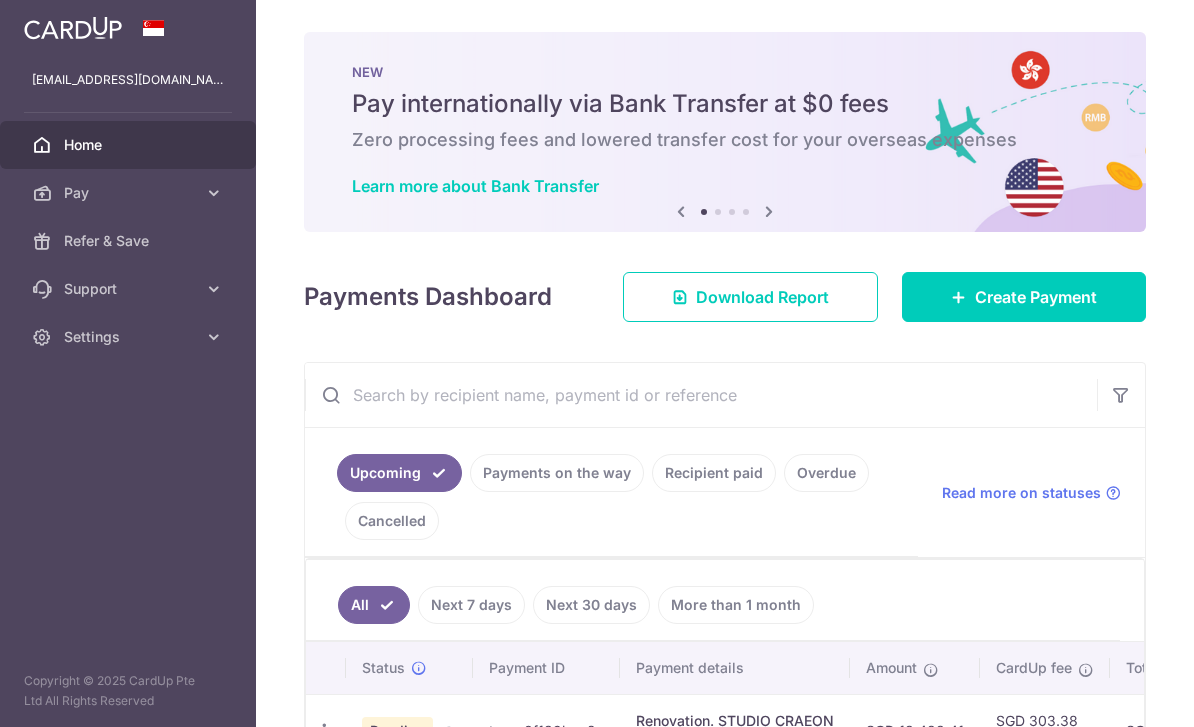 scroll, scrollTop: 0, scrollLeft: 0, axis: both 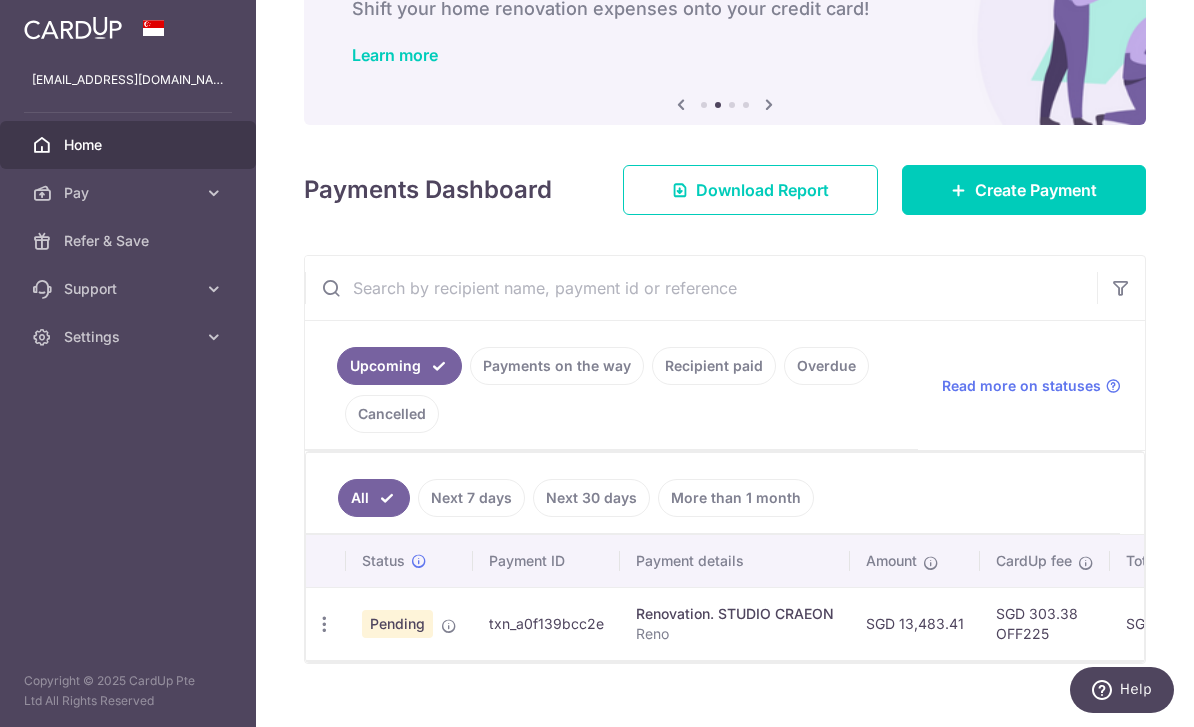 click on "Cancelled" at bounding box center (392, 414) 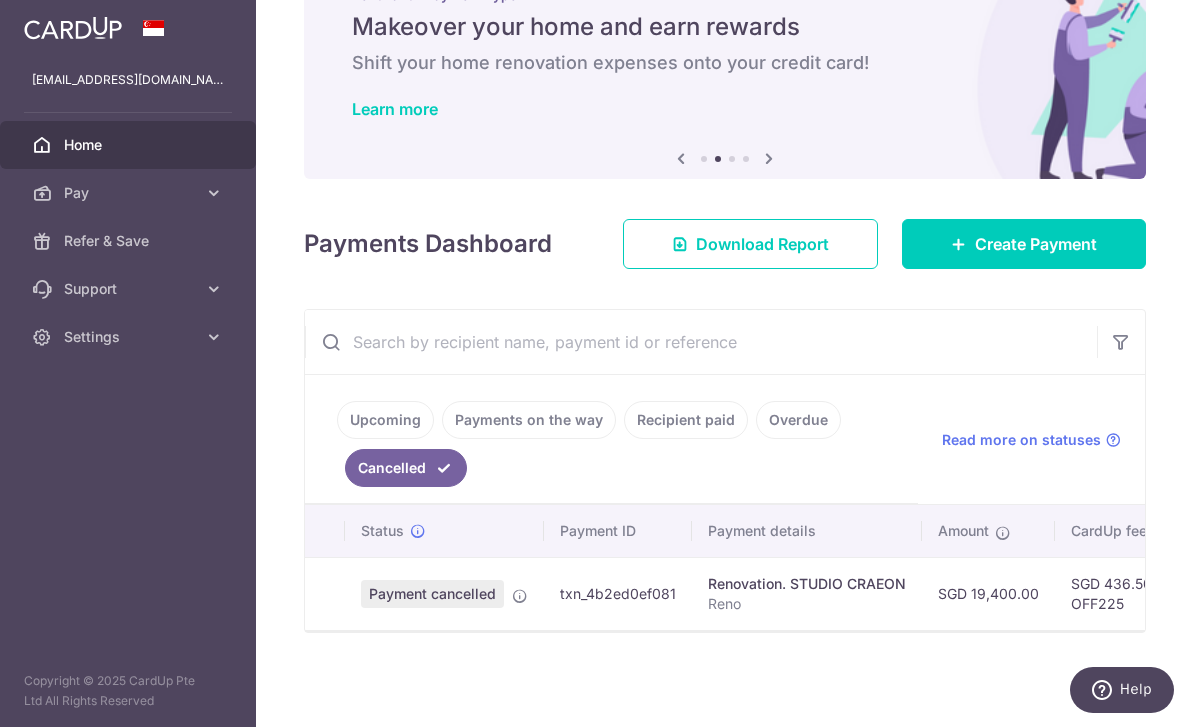 scroll, scrollTop: 46, scrollLeft: 0, axis: vertical 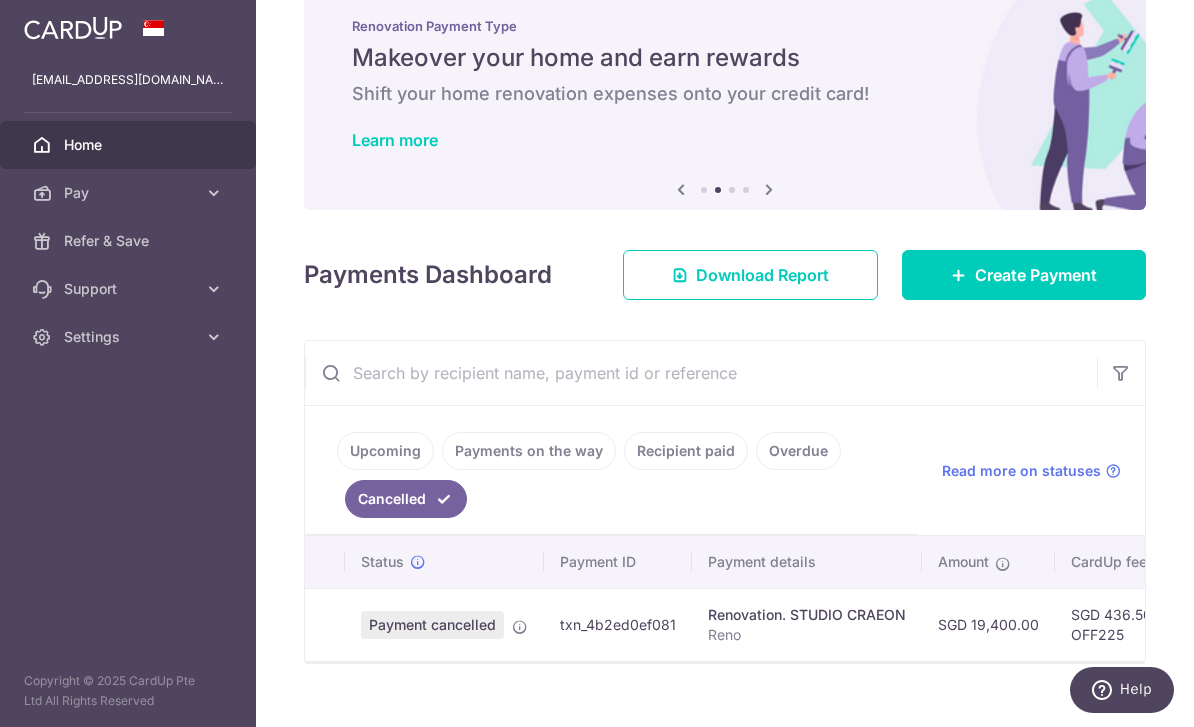 click on "Overdue" at bounding box center [798, 451] 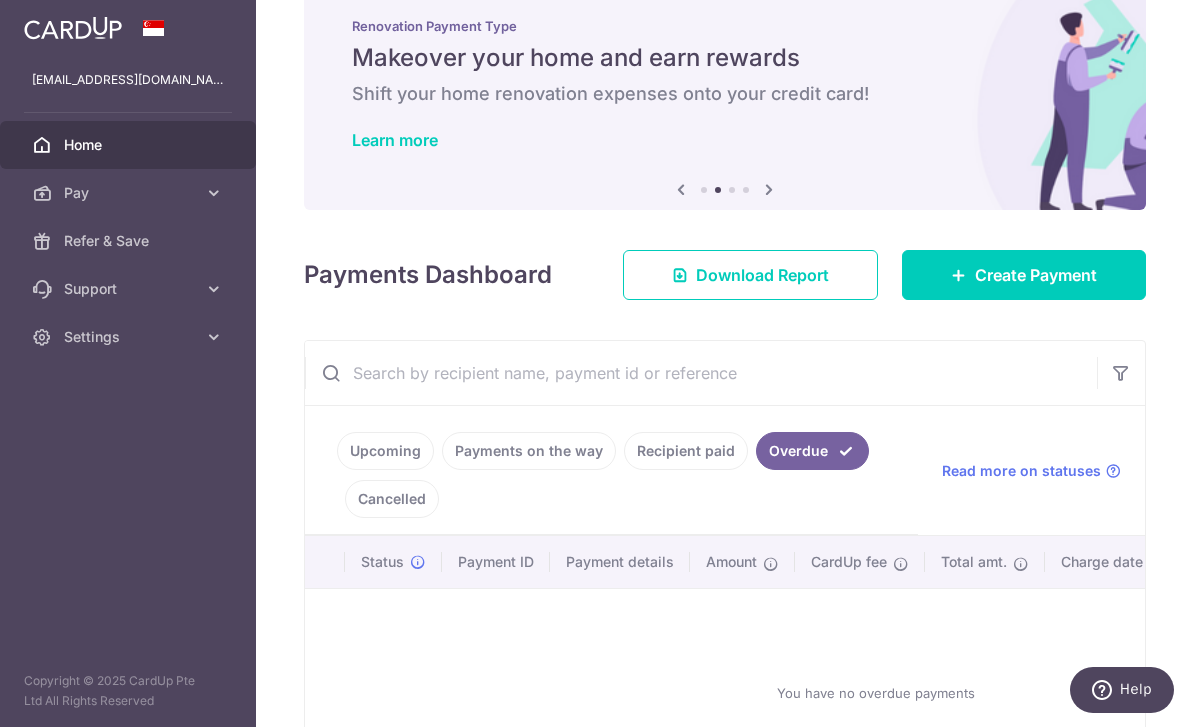 click on "Recipient paid" at bounding box center (686, 451) 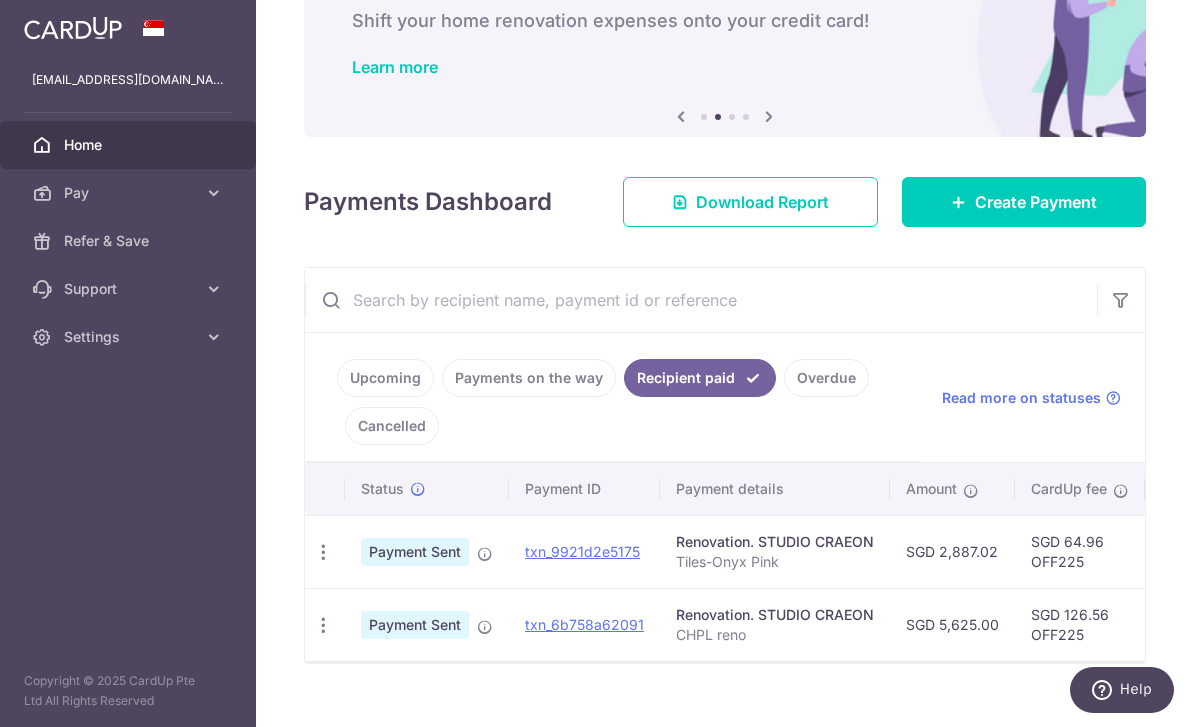 click on "Payments on the way" at bounding box center (529, 378) 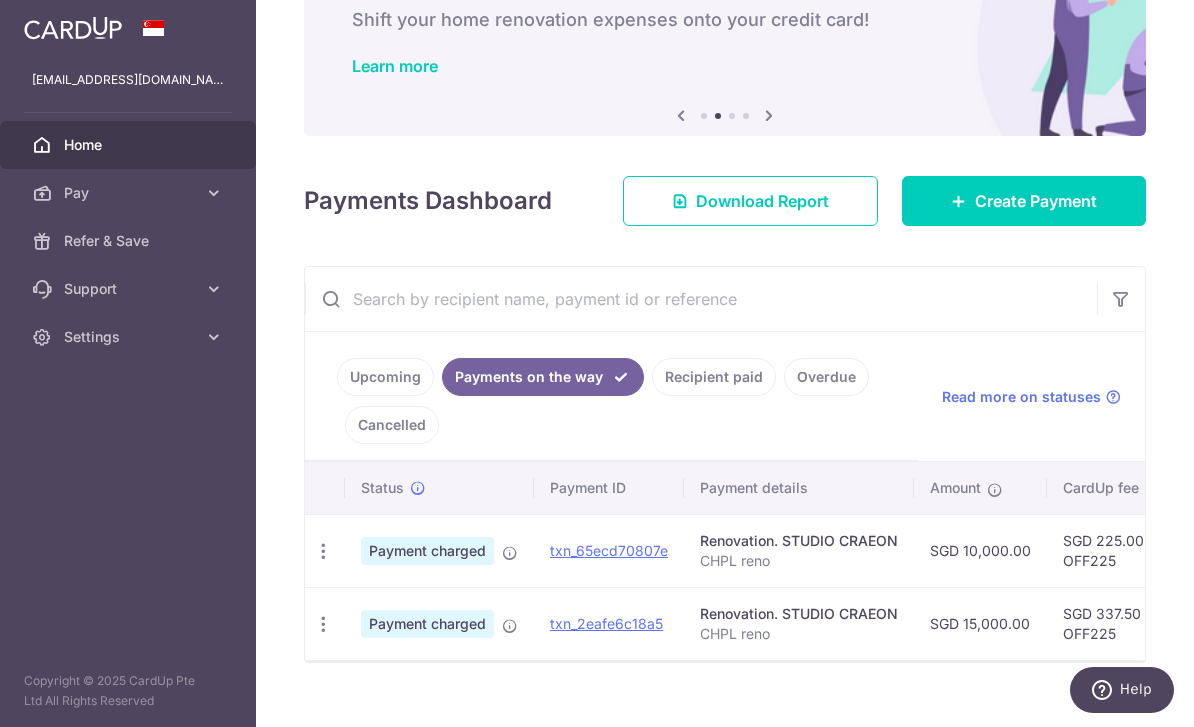 scroll, scrollTop: 119, scrollLeft: 0, axis: vertical 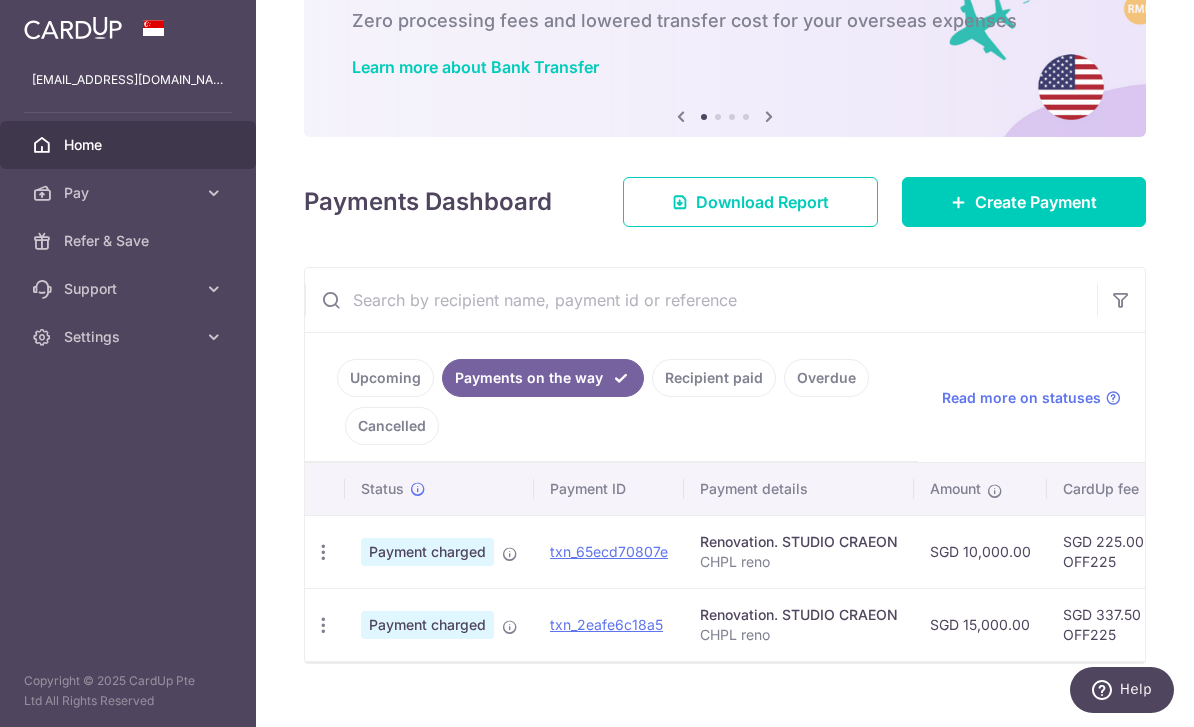 click on "Upcoming" at bounding box center (385, 378) 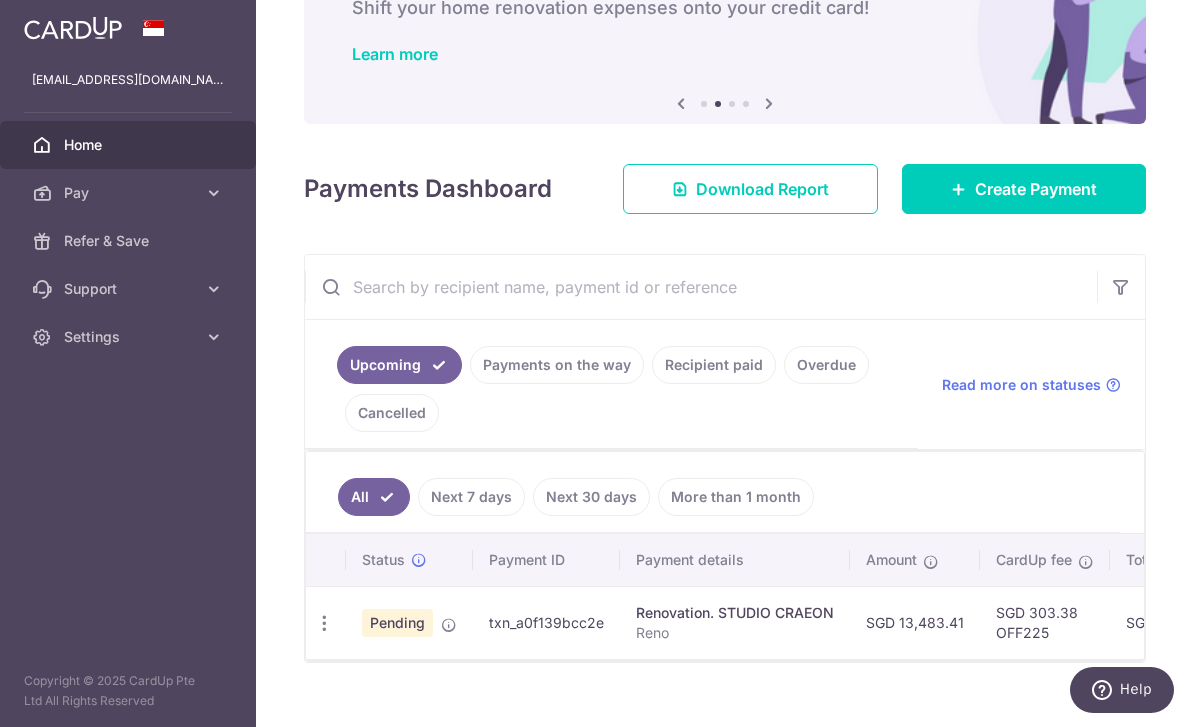 scroll, scrollTop: 131, scrollLeft: 0, axis: vertical 